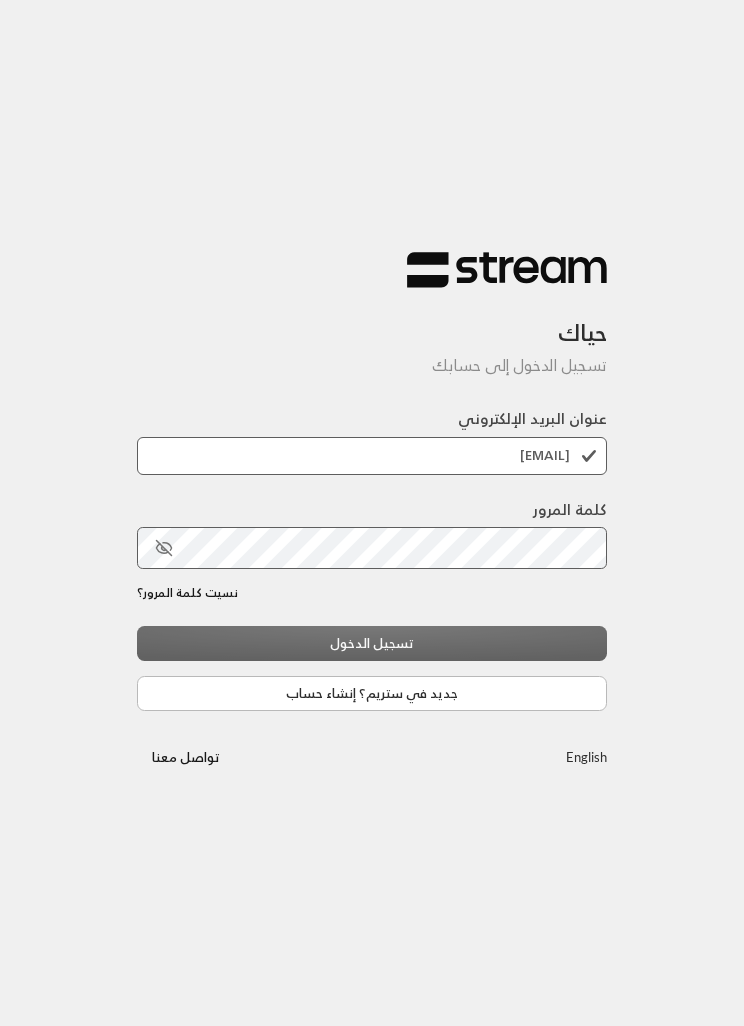 scroll, scrollTop: 0, scrollLeft: 0, axis: both 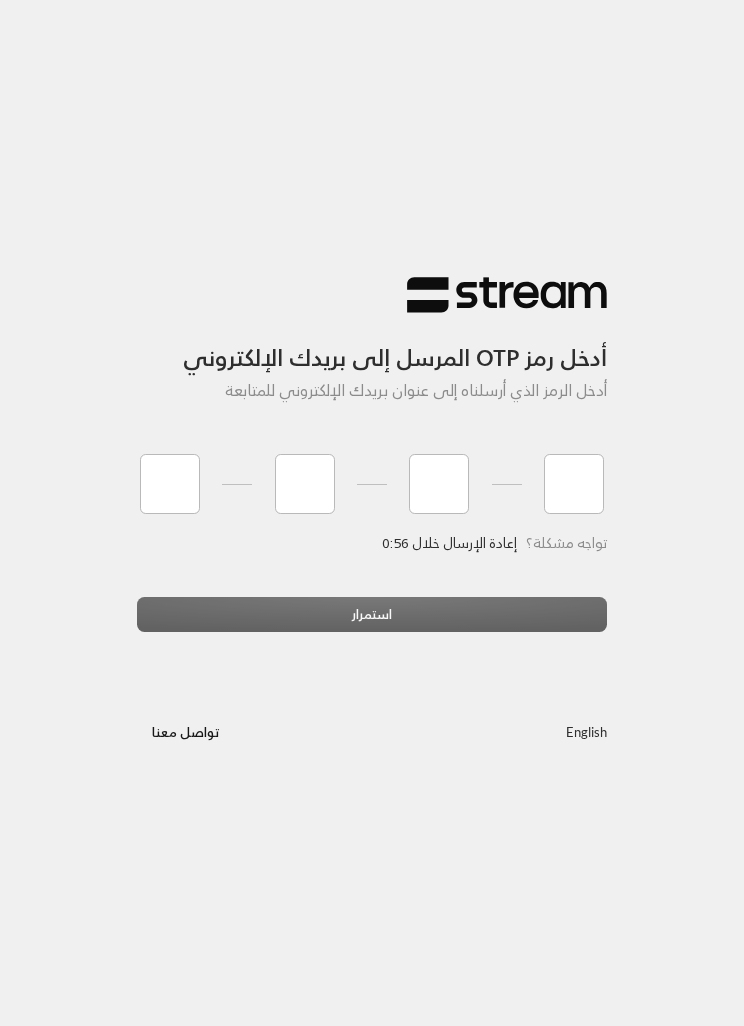 click on "أدخل رمز OTP المرسل إلى بريدك الإلكتروني أدخل الرمز الذي أرسلناه إلى عنوان بريدك الإلكتروني للمتابعة تواجه مشكلة؟ إعادة الإرسال خلال   0:56 استمرار English     تواصل معنا" at bounding box center [372, 513] 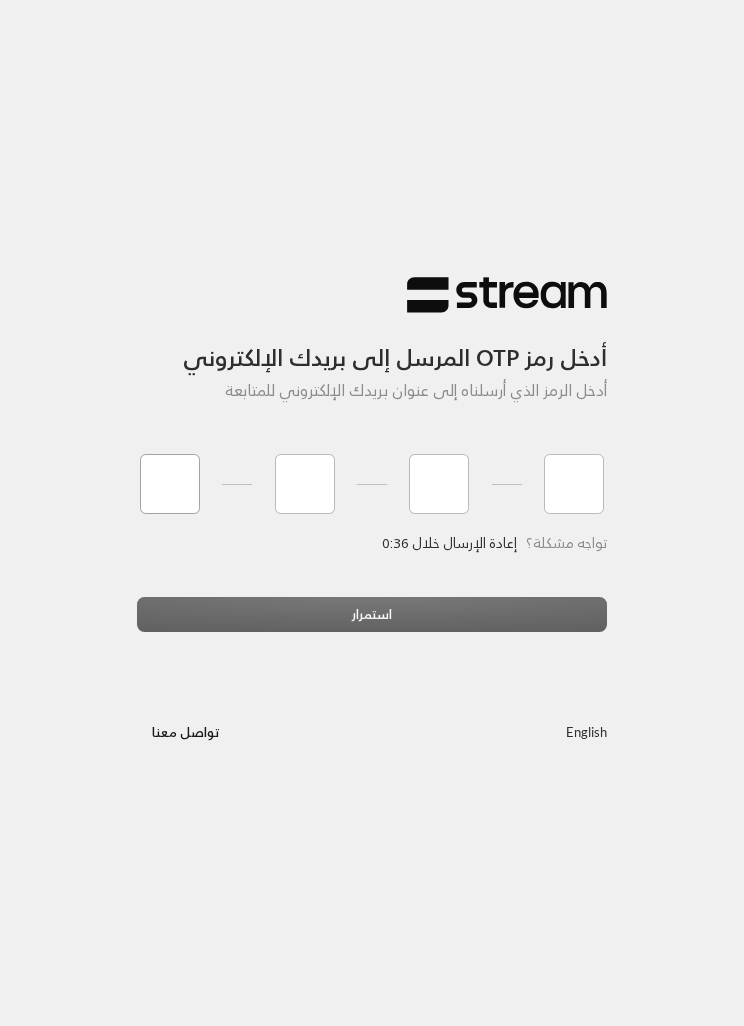 click at bounding box center (170, 484) 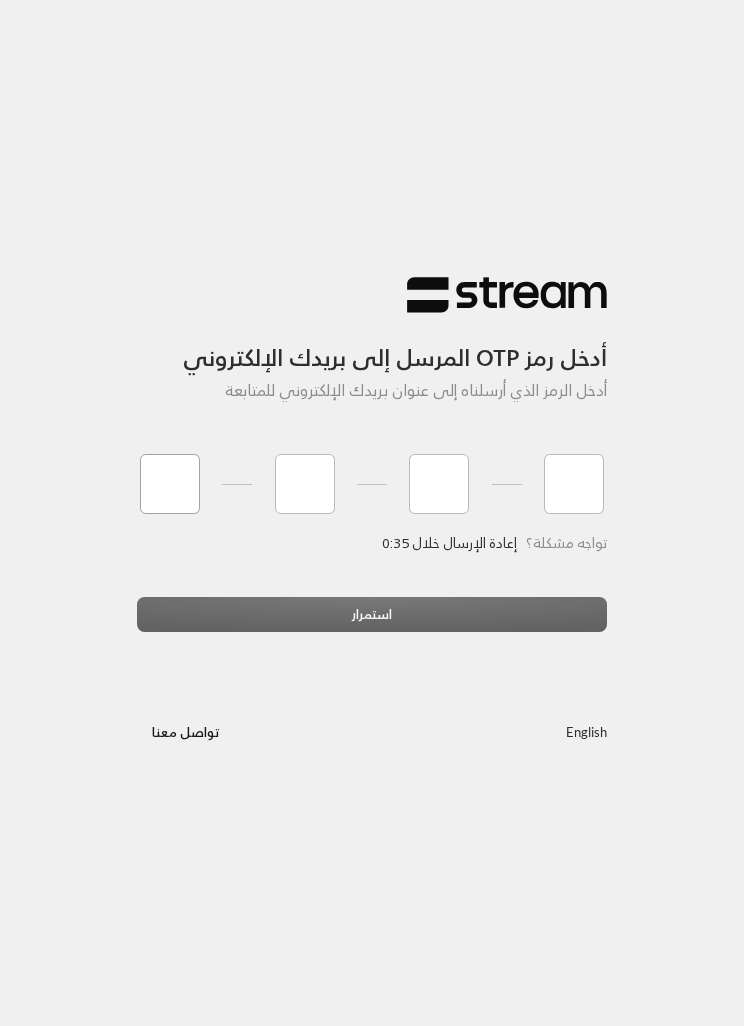 type on "3" 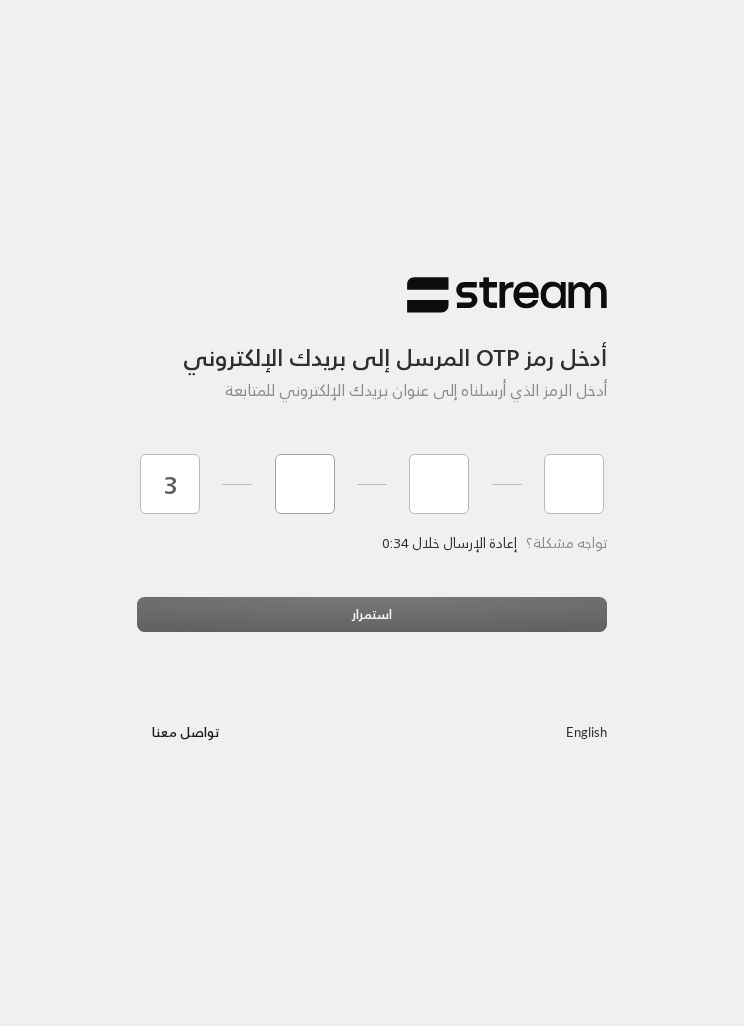 type on "9" 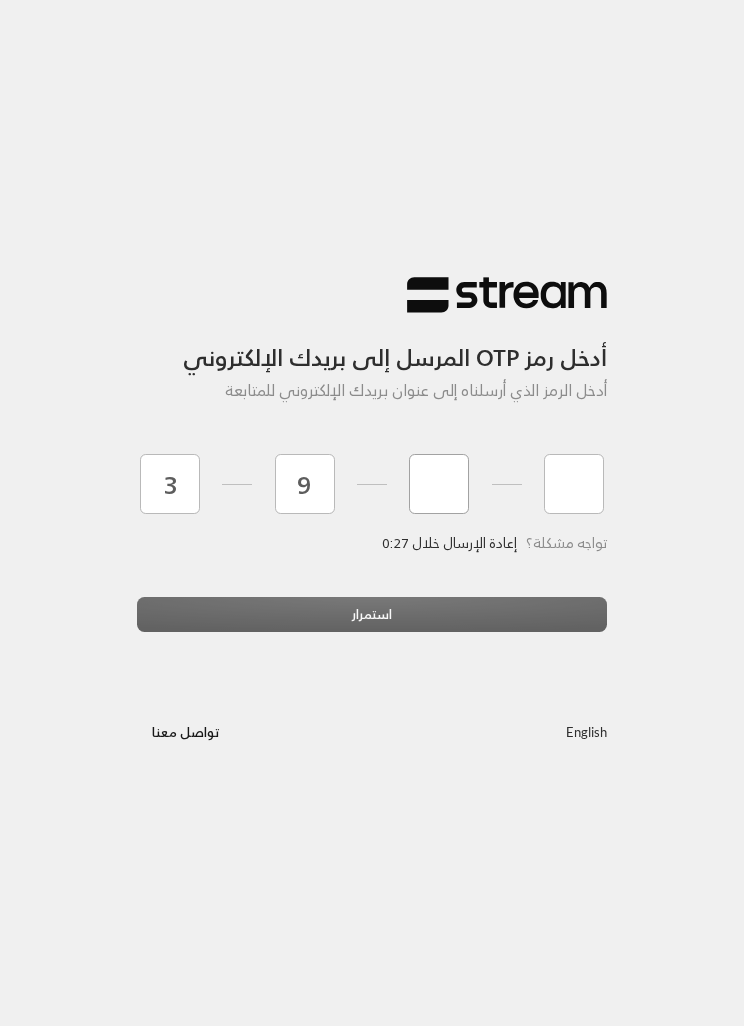 type on "7" 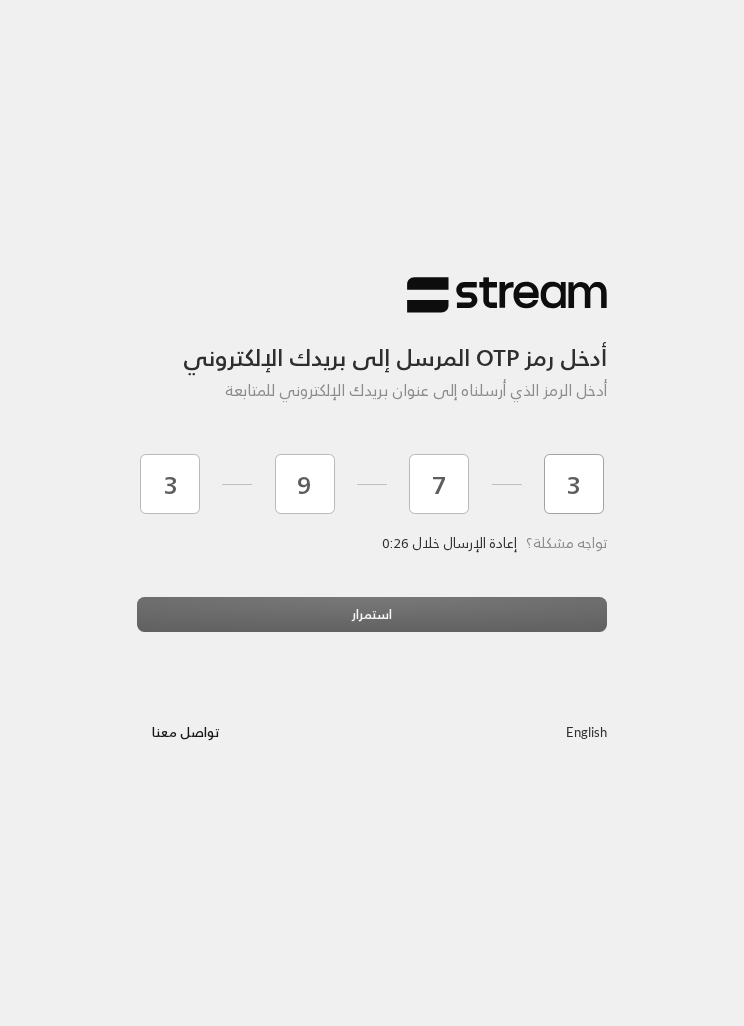 type on "3" 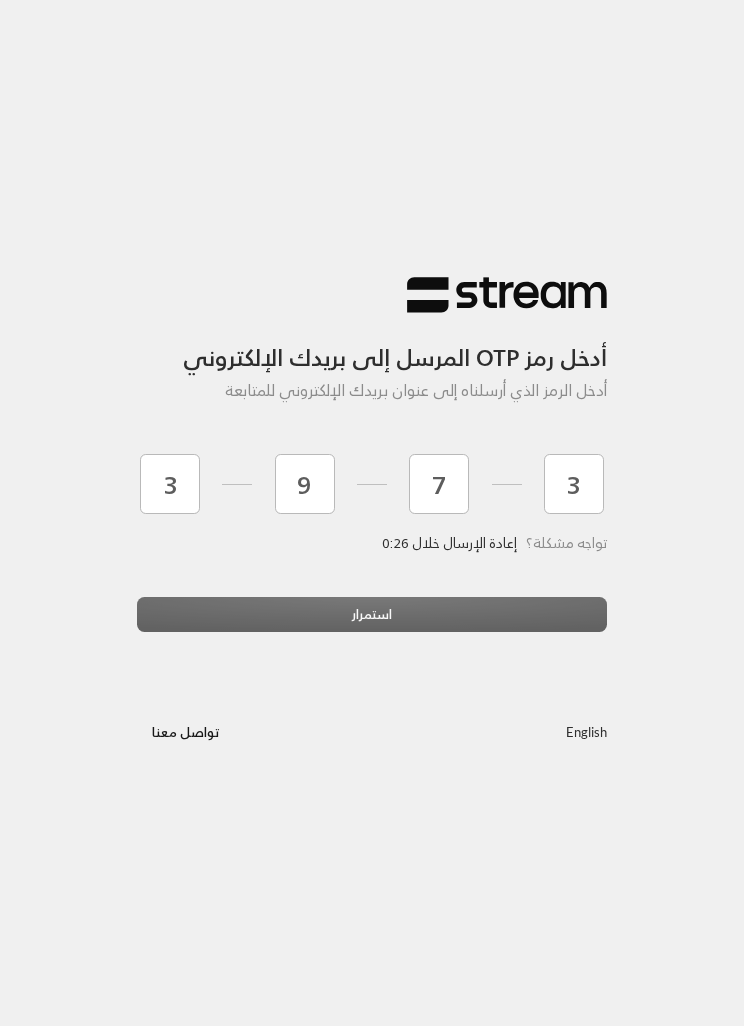 click on "استمرار" at bounding box center [372, 622] 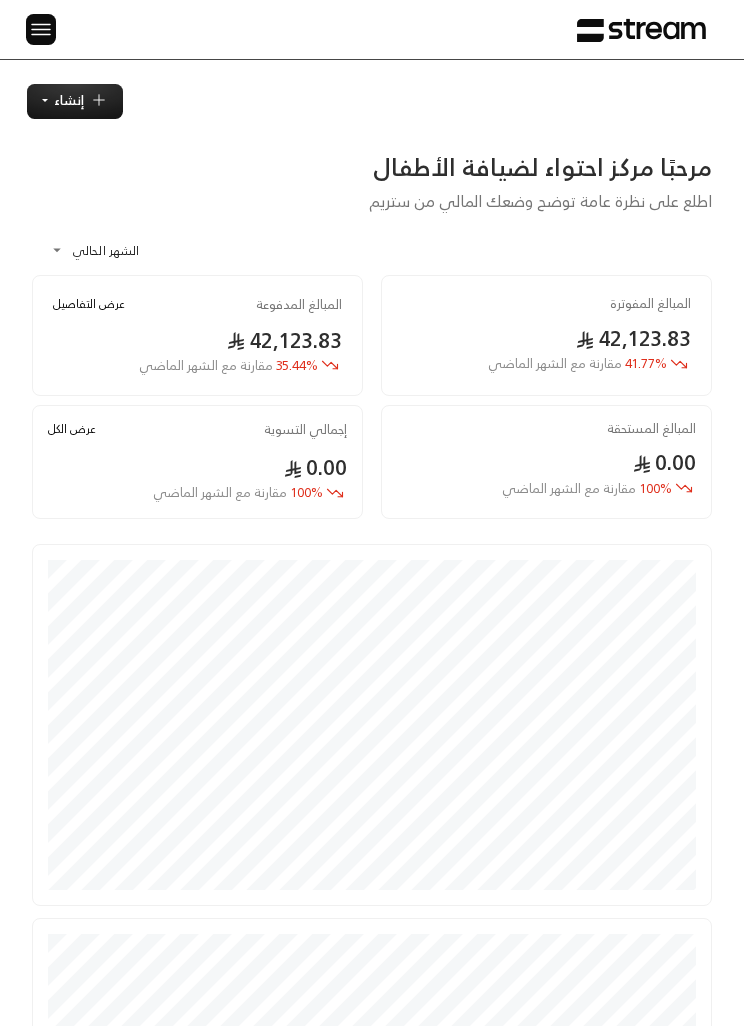click at bounding box center [41, 29] 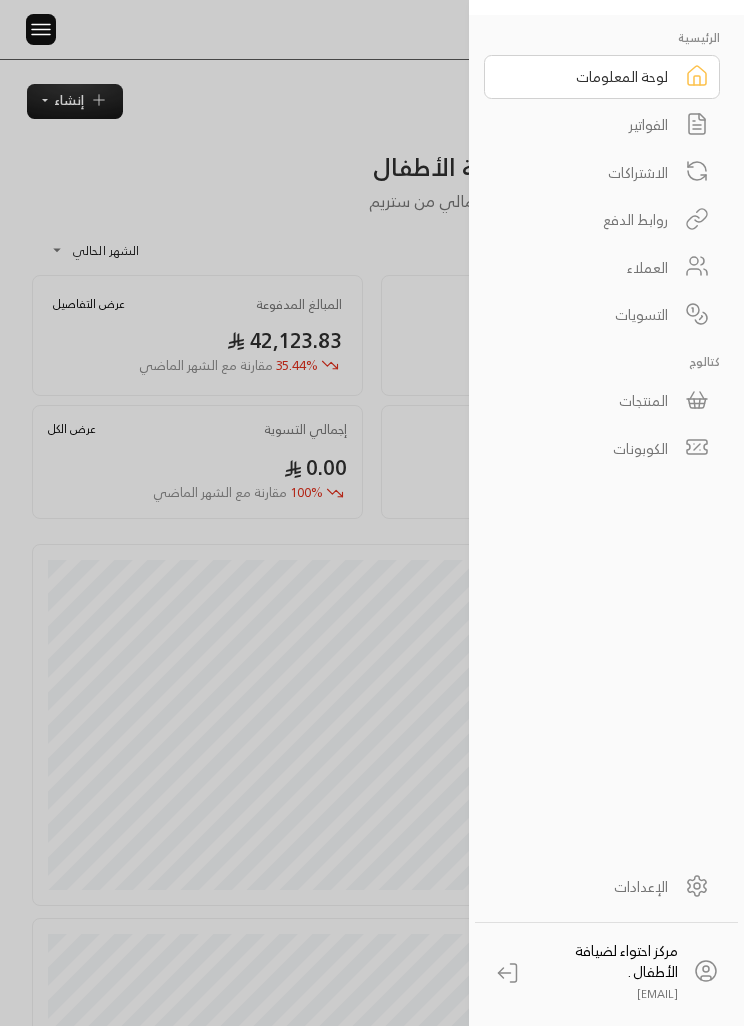 click 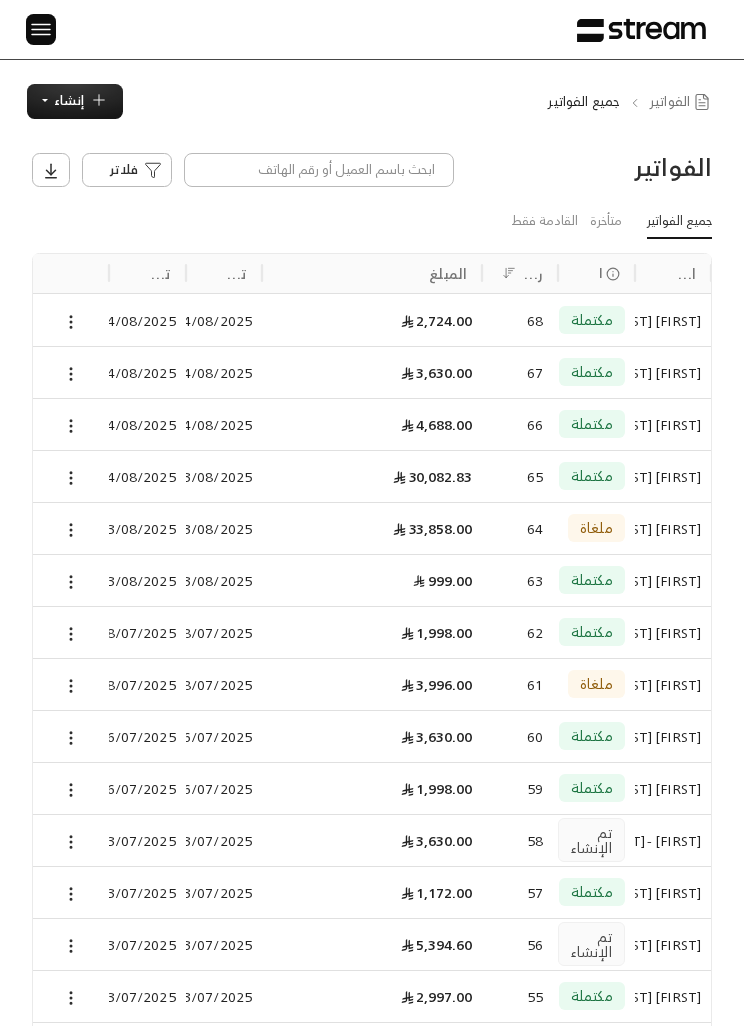 click on "إنشاء" at bounding box center (69, 100) 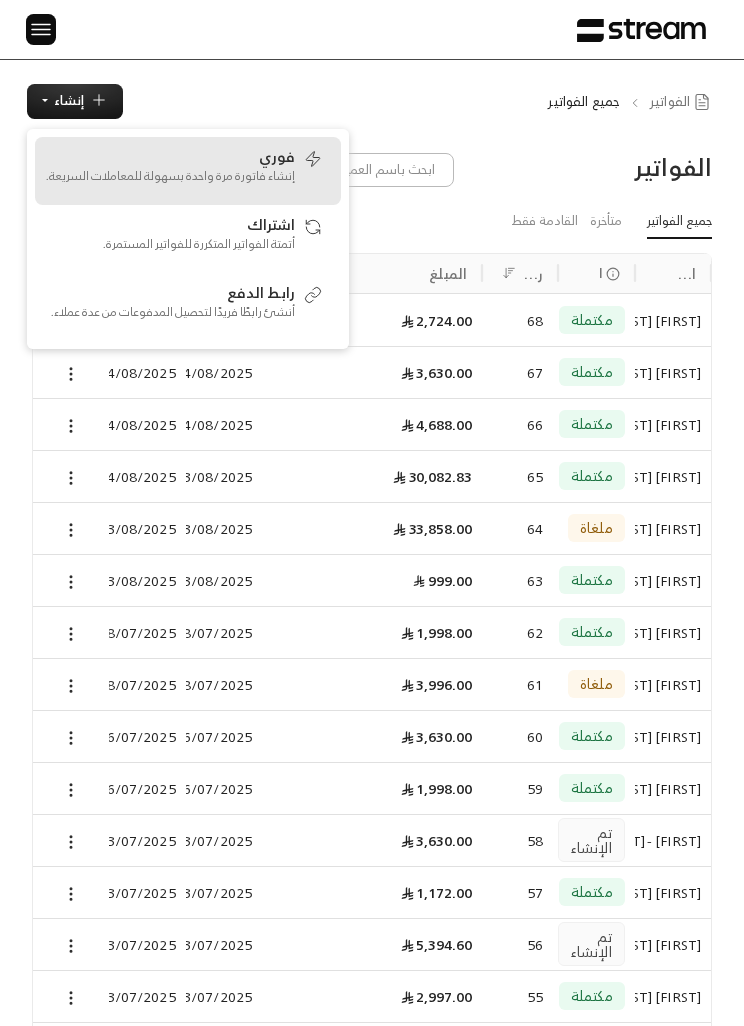 click on "إنشاء فاتورة مرة واحدة بسهولة للمعاملات السريعة." at bounding box center (170, 176) 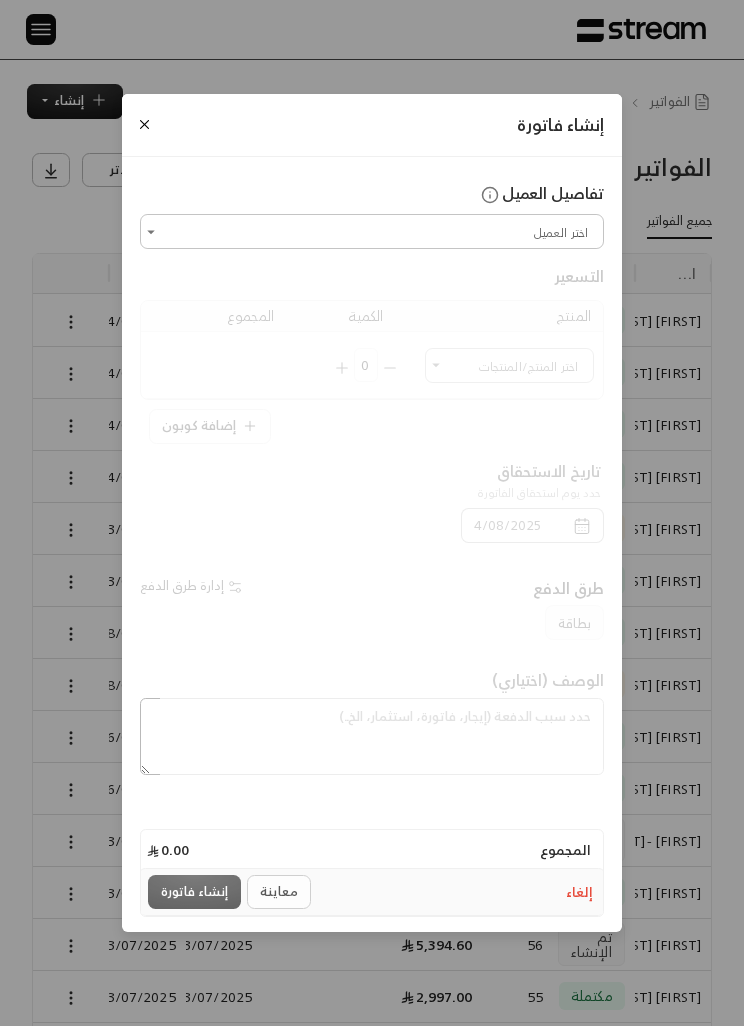 click on "اختر العميل" at bounding box center [372, 231] 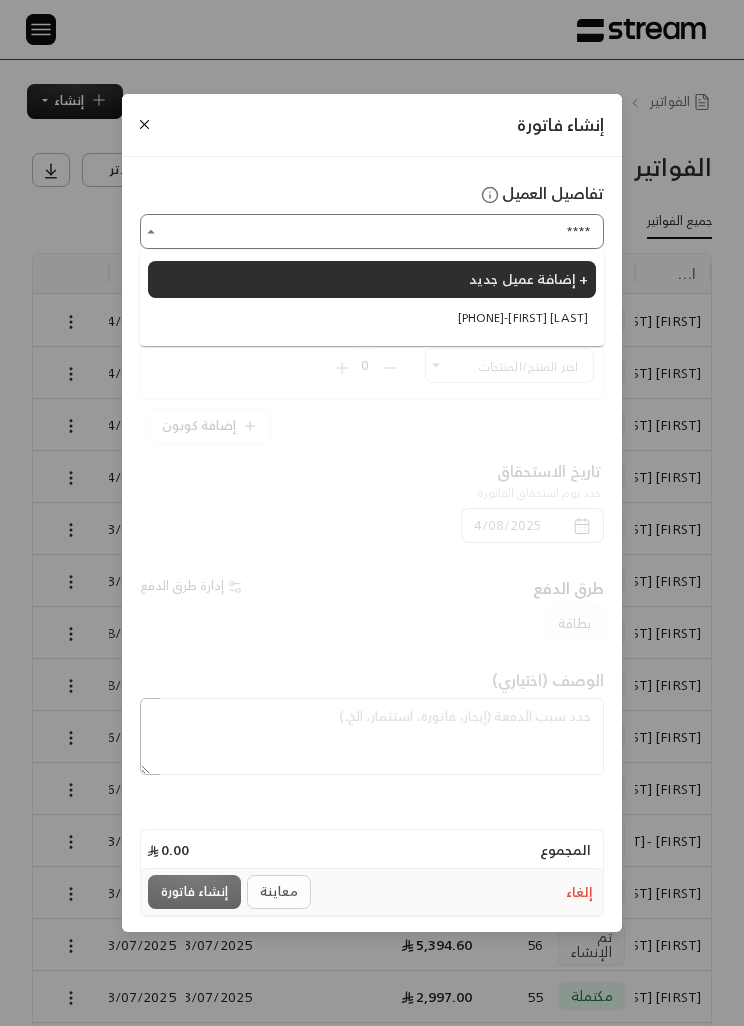 click on "[PHONE]  -  [FIRST] [LAST]" at bounding box center (523, 318) 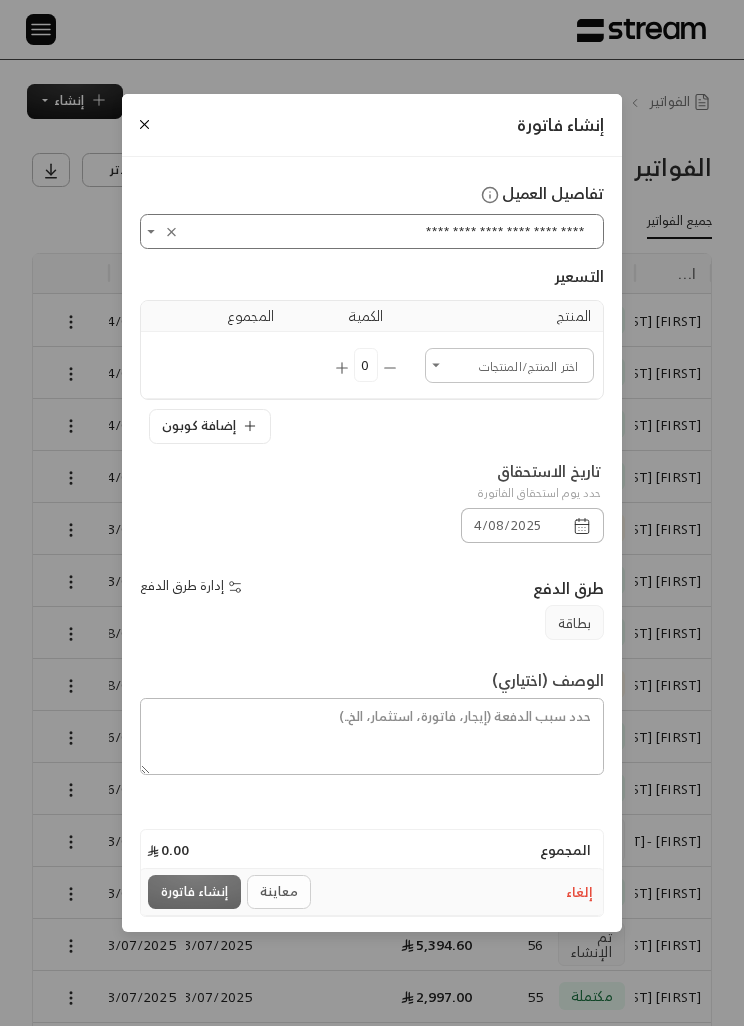 click on "اختر العميل" at bounding box center [509, 365] 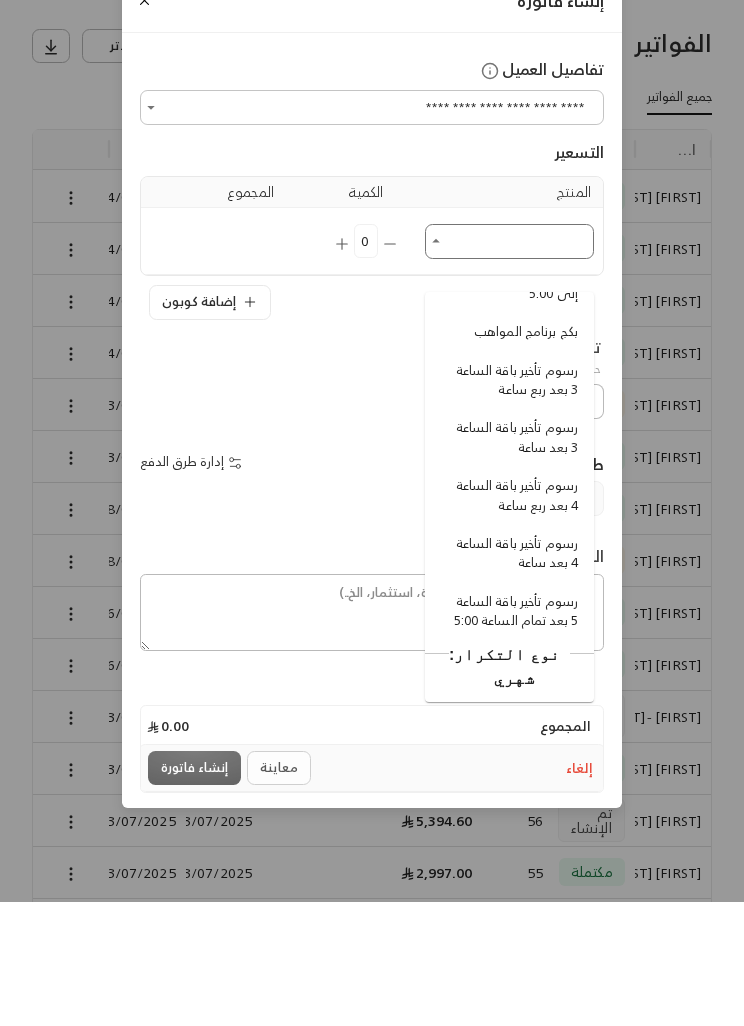 scroll, scrollTop: 807, scrollLeft: 0, axis: vertical 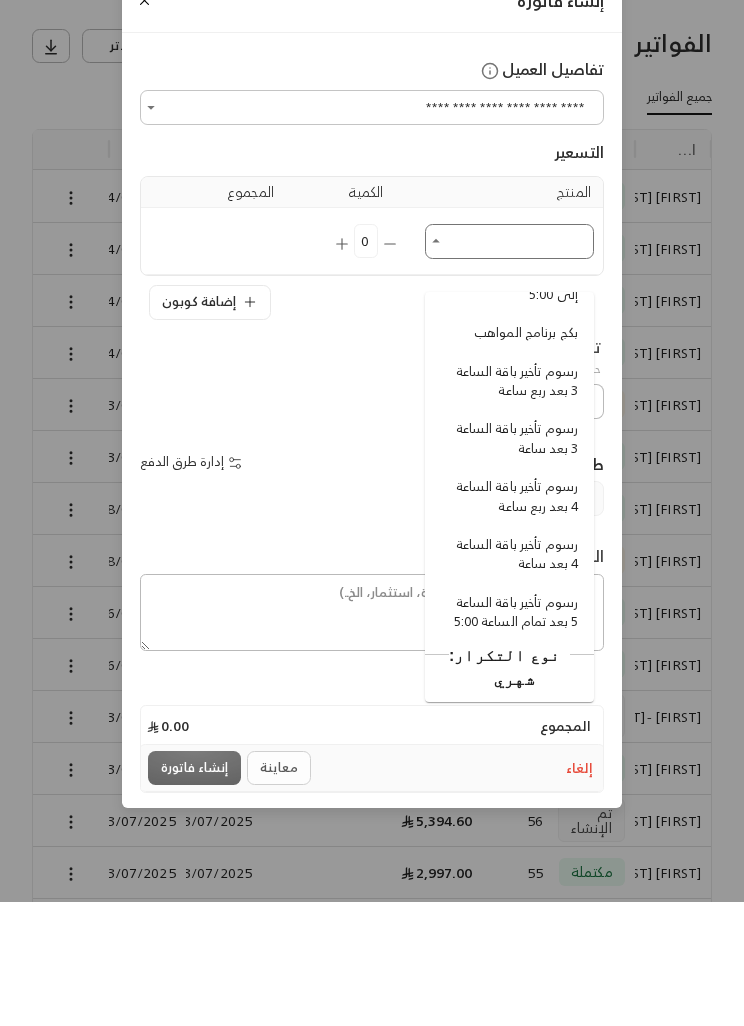 click on "رسوم تأخير باقة الساعة 3 بعد ساعة" at bounding box center [512, 562] 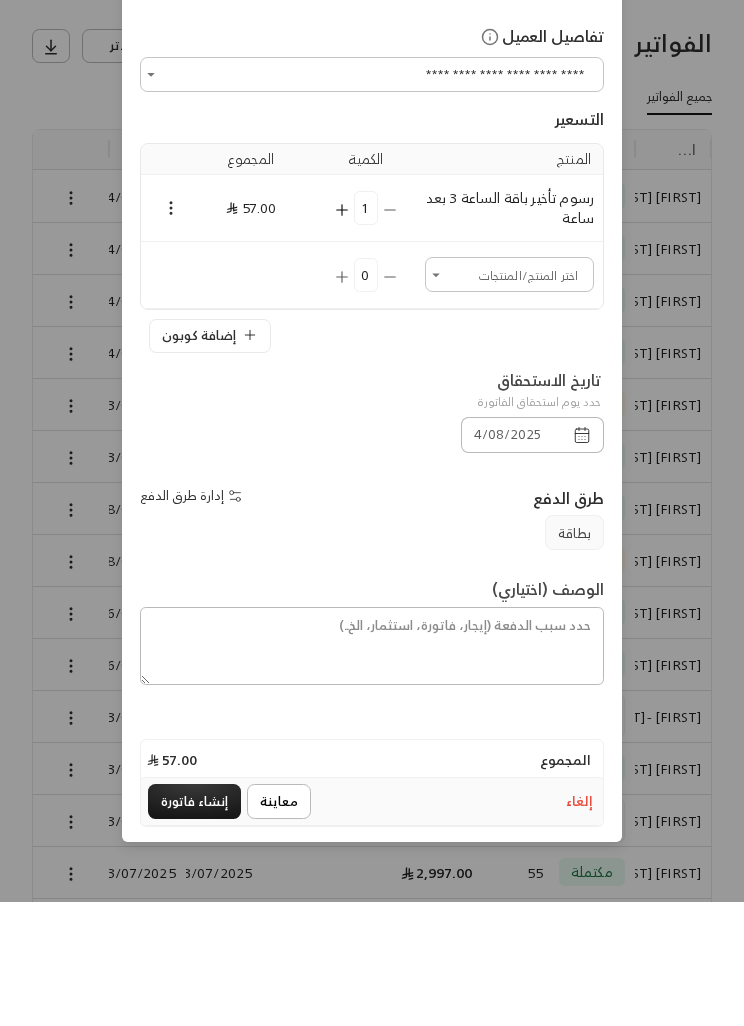 scroll, scrollTop: 124, scrollLeft: 0, axis: vertical 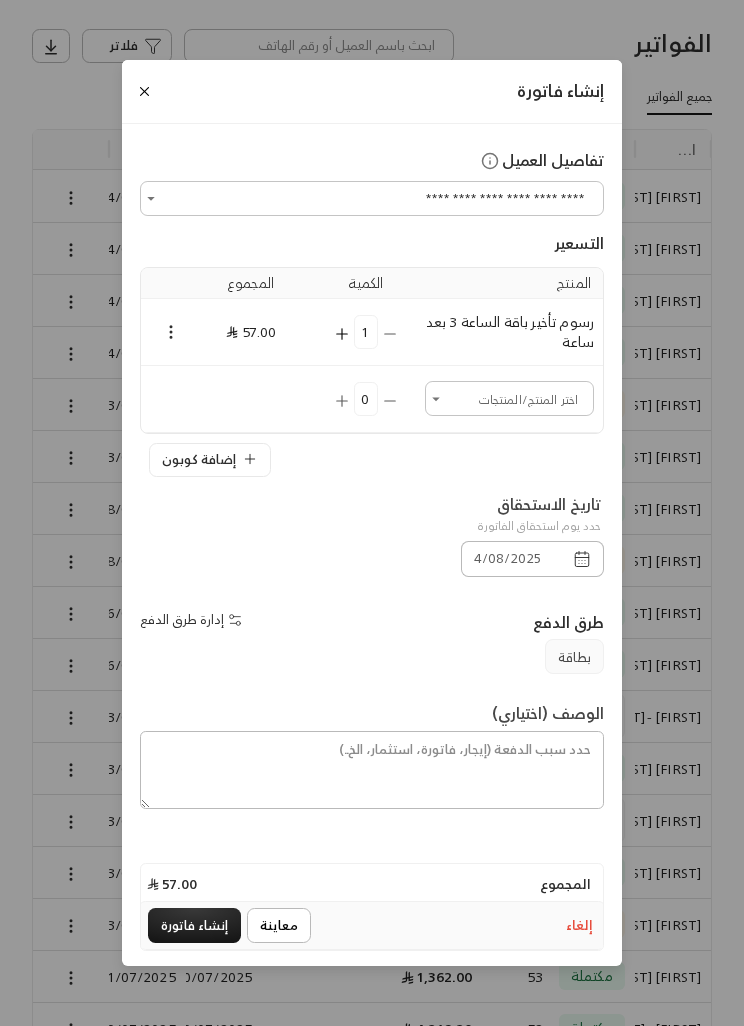 click on "1" at bounding box center (366, 332) 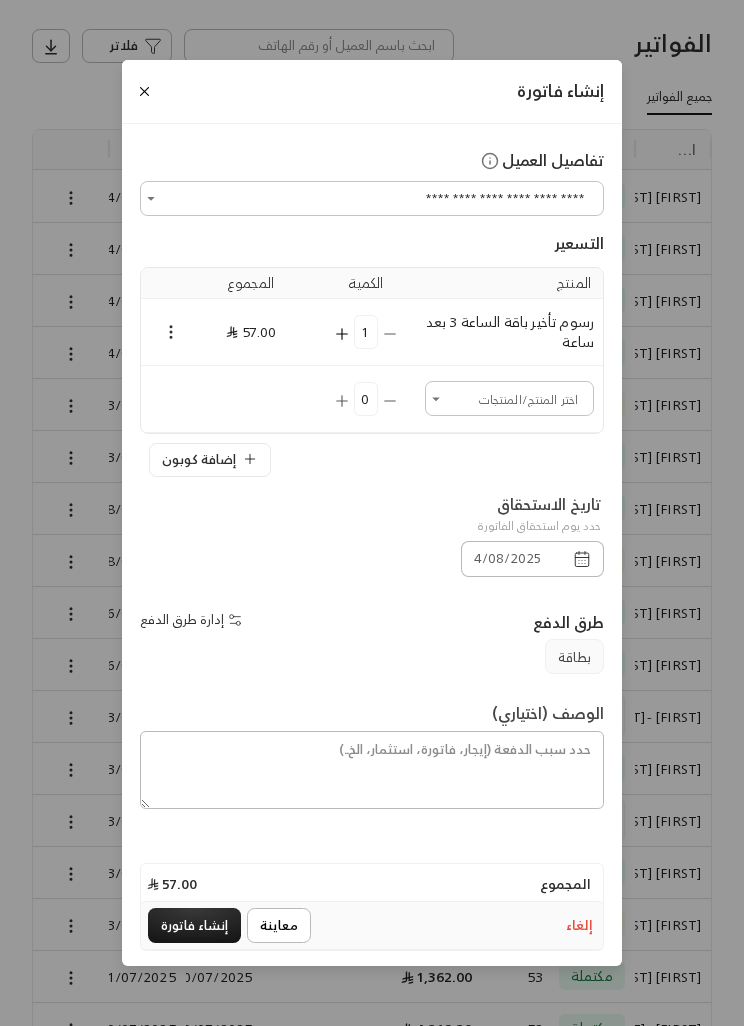 click on "1" at bounding box center [366, 332] 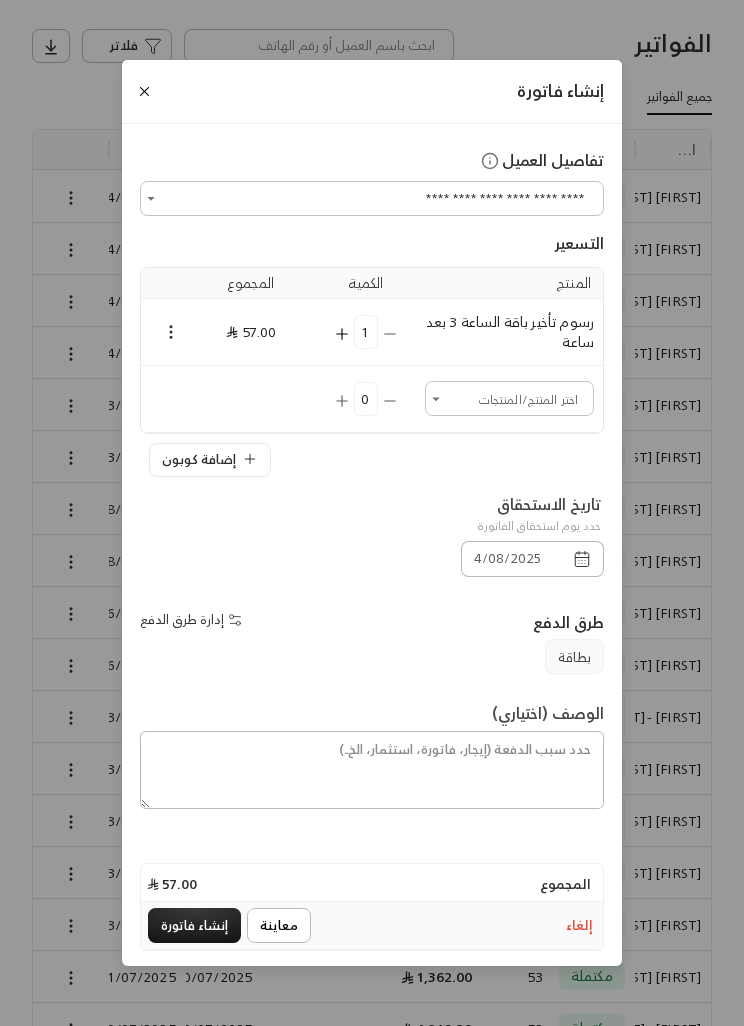 click on "1" at bounding box center (366, 332) 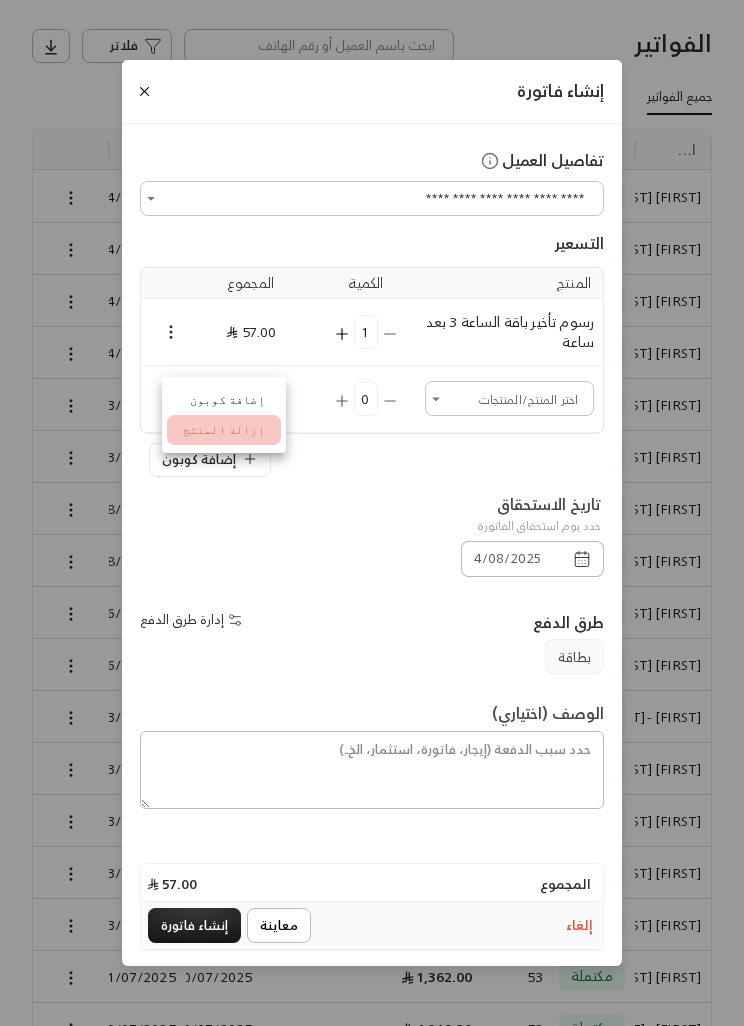 click on "إزالة المنتج" at bounding box center [224, 430] 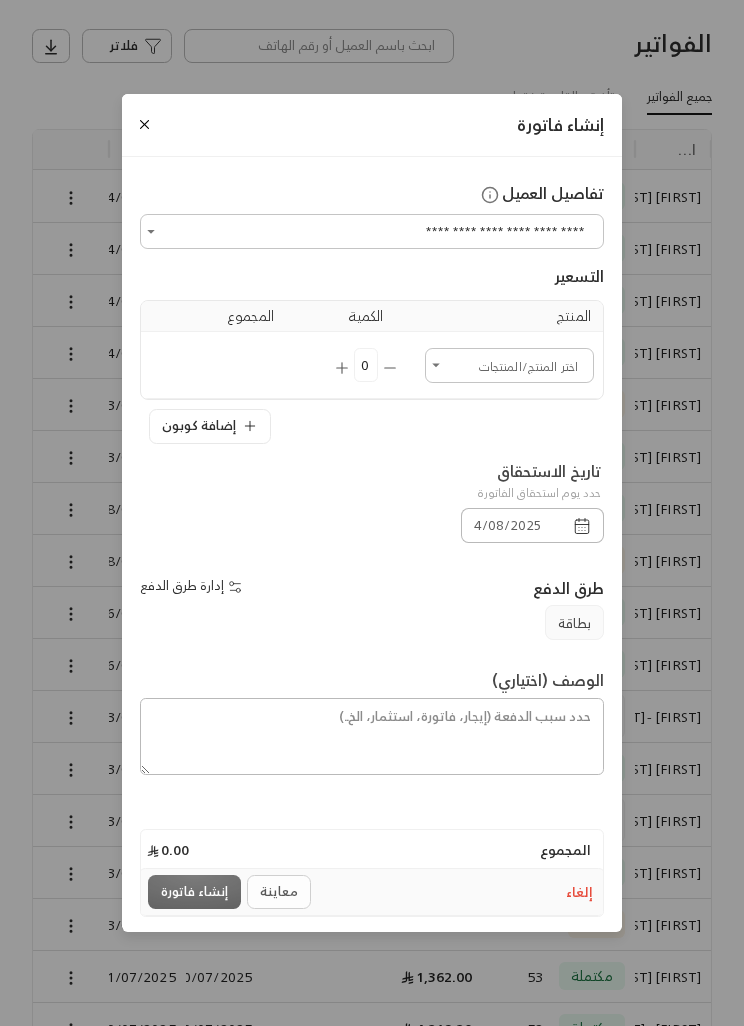 click on "اختر العميل" at bounding box center (509, 365) 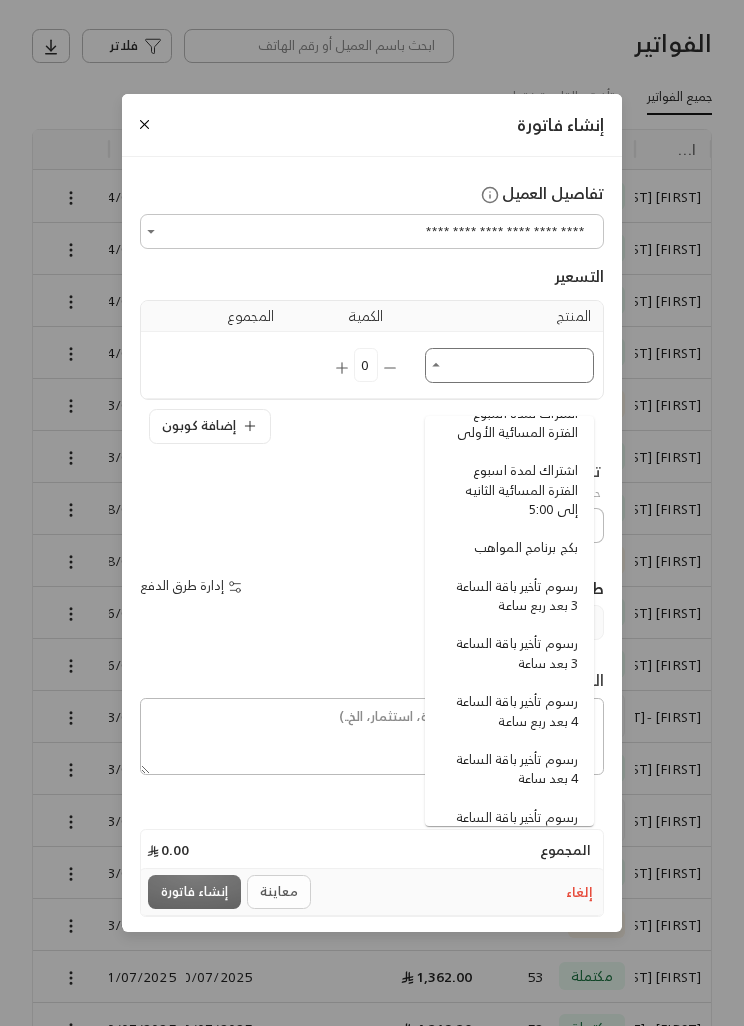 scroll, scrollTop: 719, scrollLeft: 0, axis: vertical 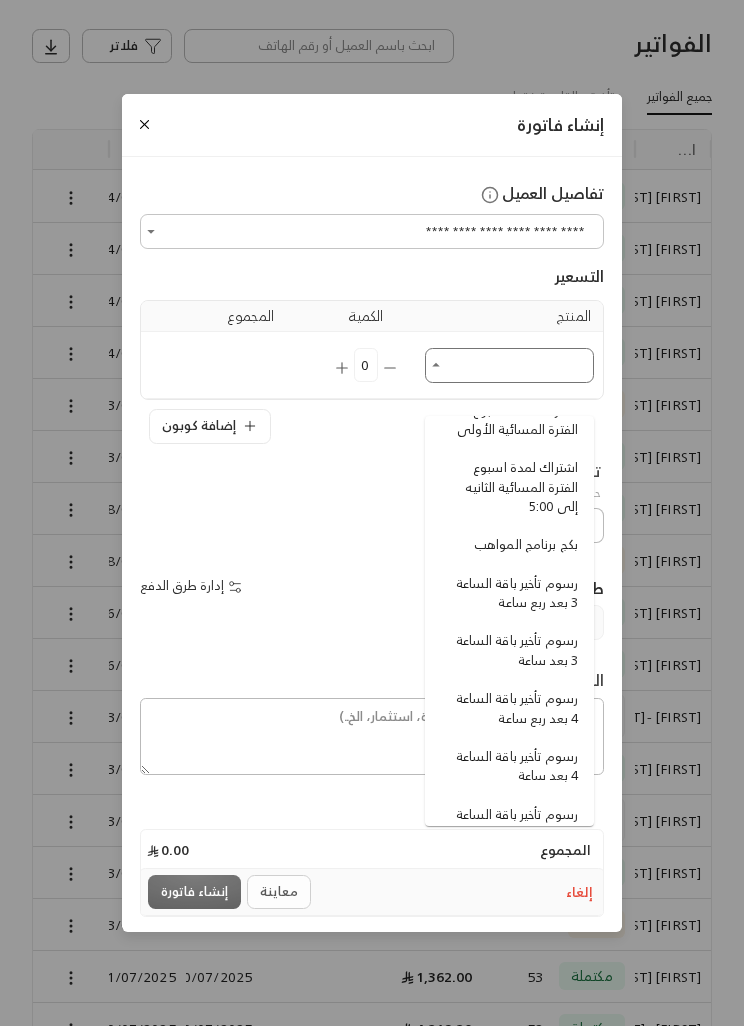click on "رسوم تأخير باقة الساعة 3 بعد ربع ساعة" at bounding box center (512, 593) 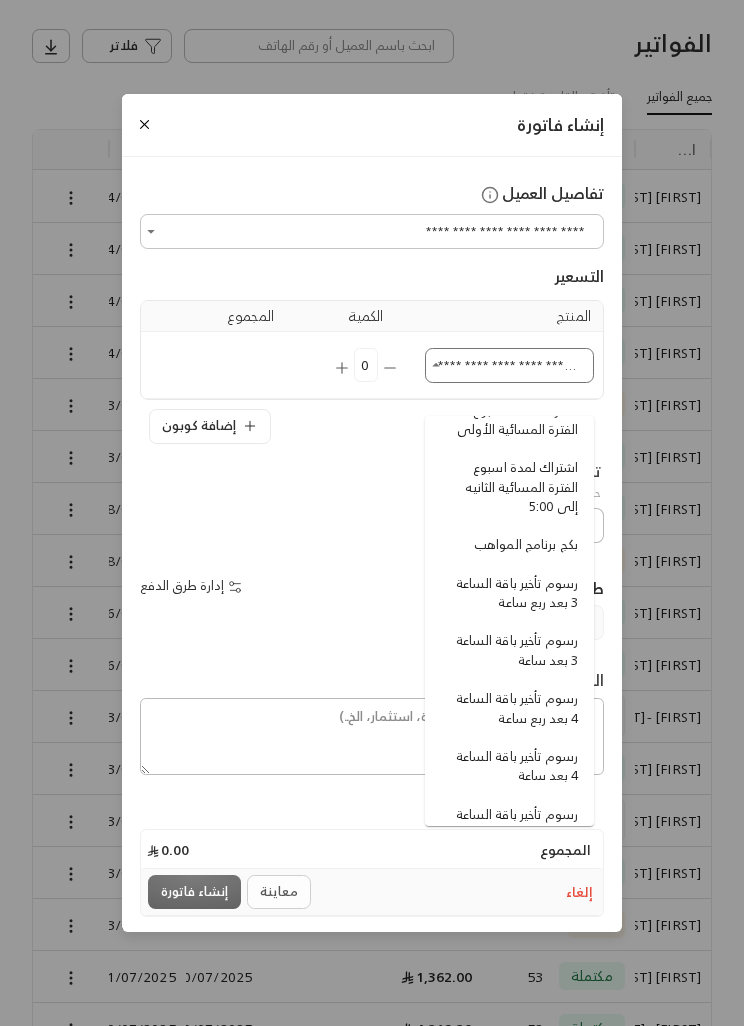 type 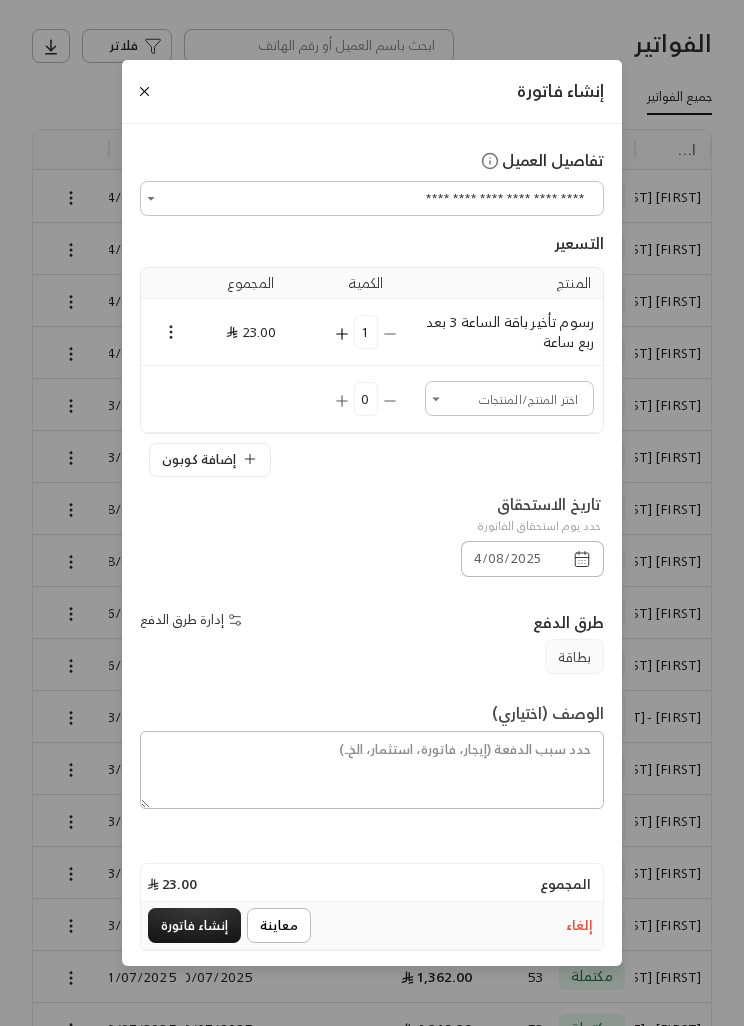 click on "1" at bounding box center (366, 332) 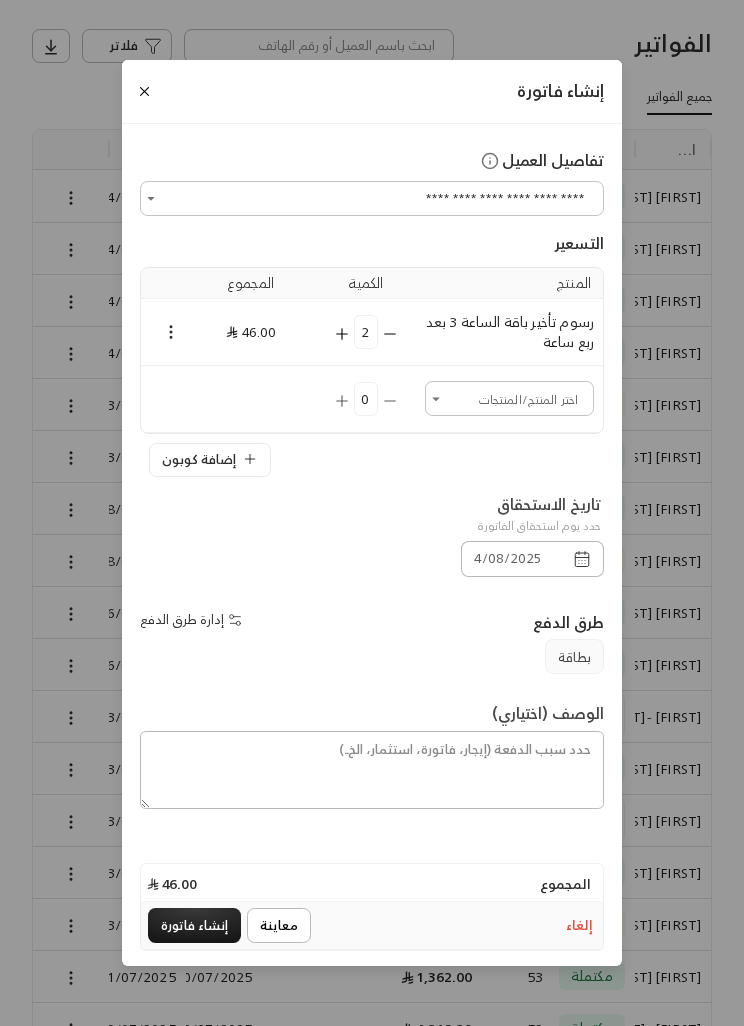 click 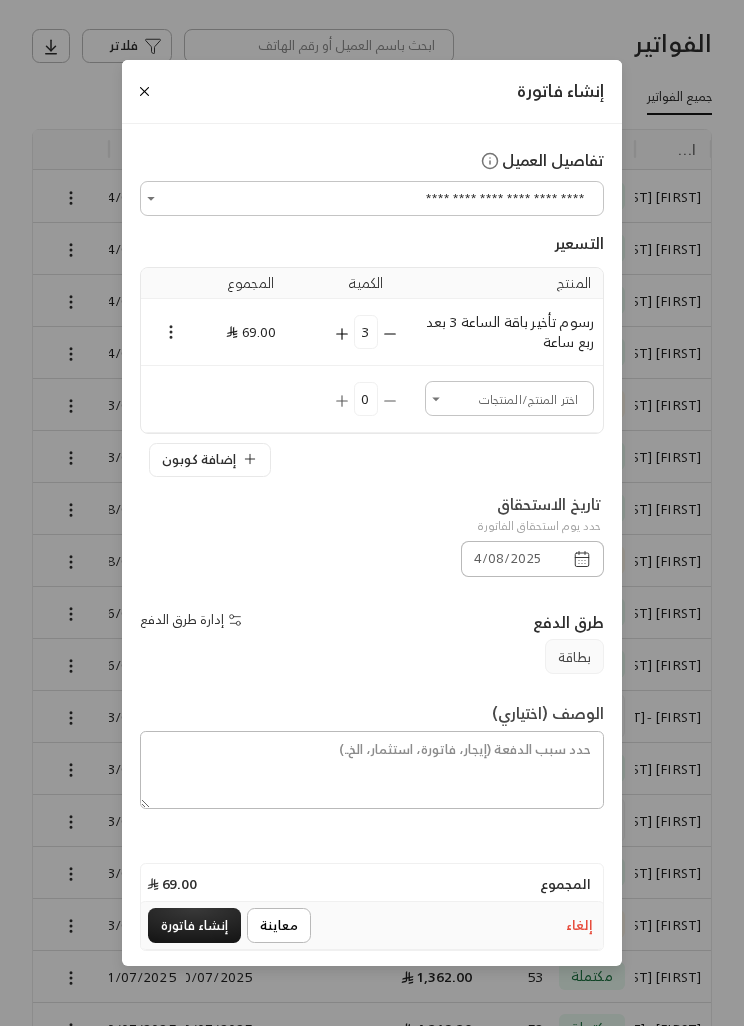 click on "إنشاء فاتورة" at bounding box center [194, 925] 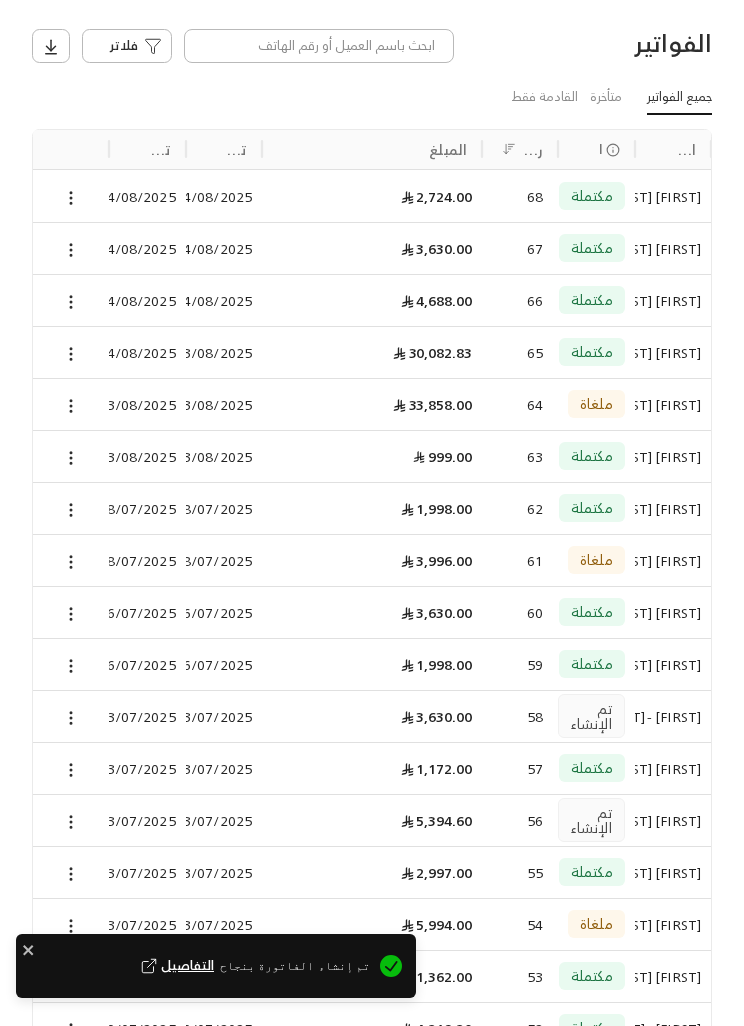 scroll, scrollTop: 0, scrollLeft: 0, axis: both 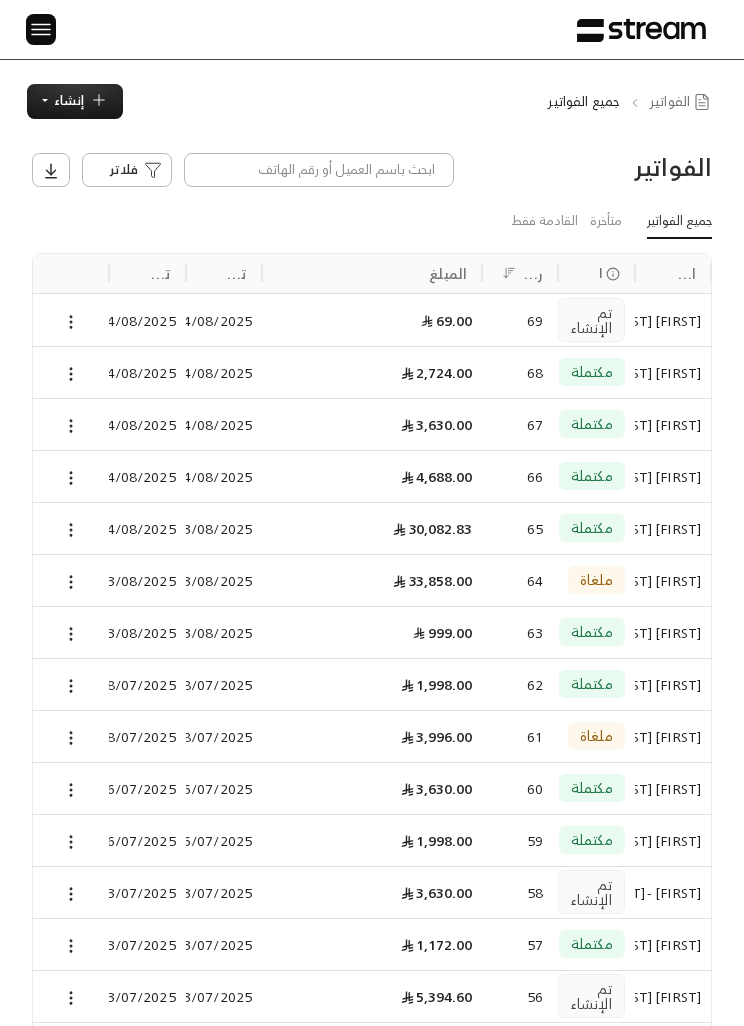 click on "إنشاء" at bounding box center [75, 101] 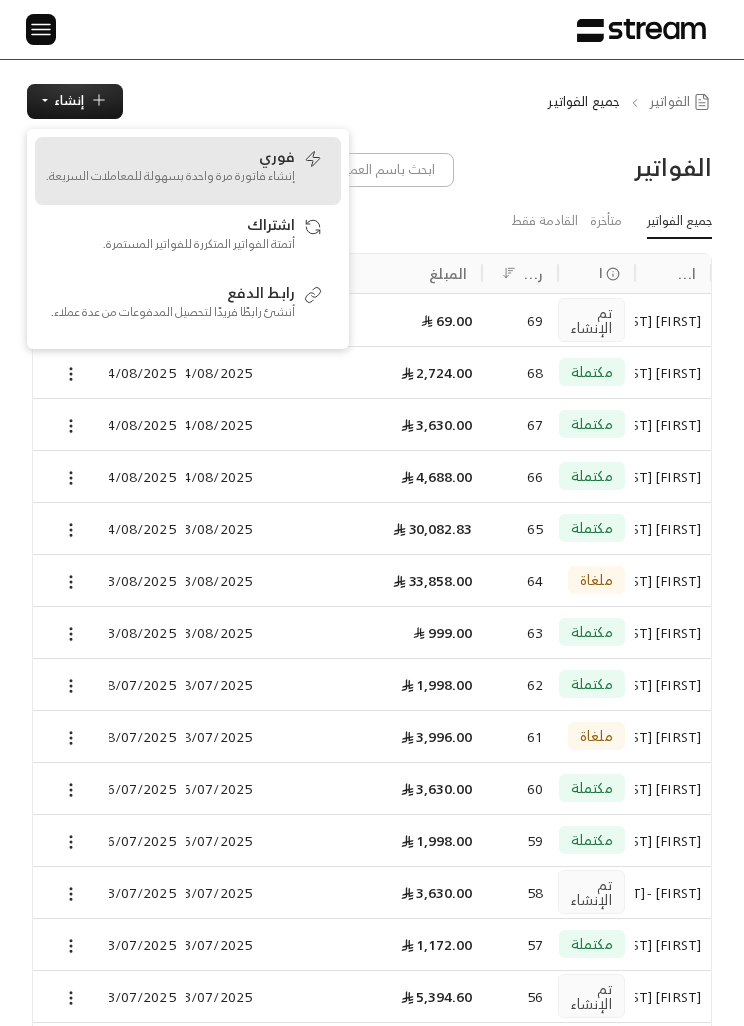 click on "فوري إنشاء فاتورة مرة واحدة بسهولة للمعاملات السريعة." at bounding box center [170, 171] 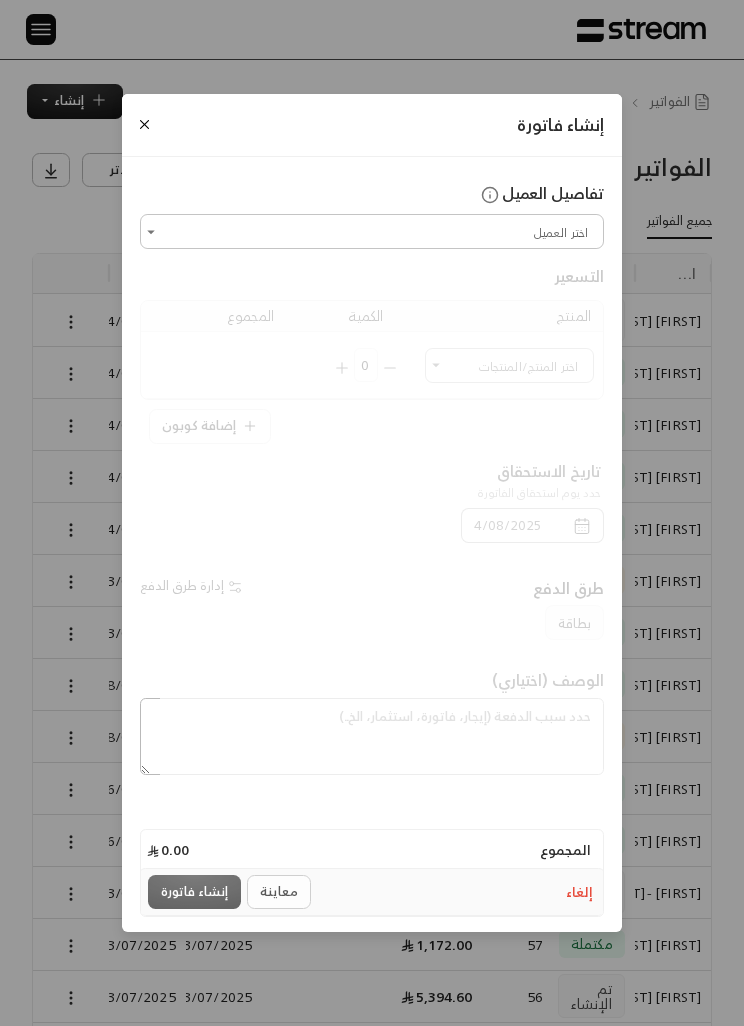 click on "اختر العميل" at bounding box center [372, 231] 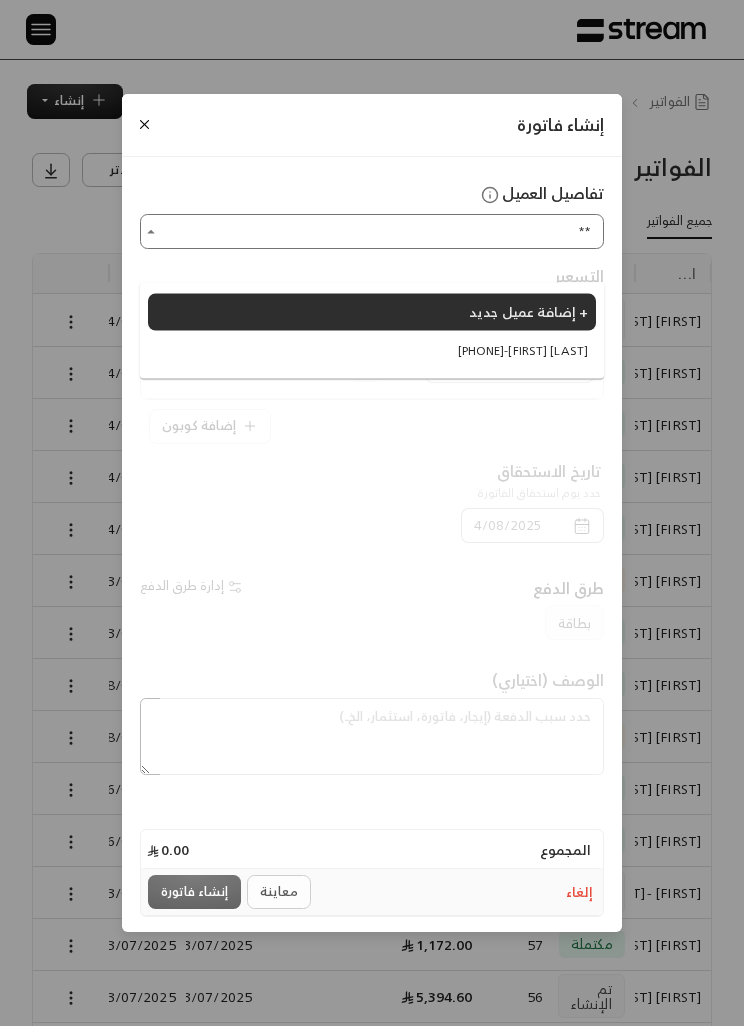 type on "***" 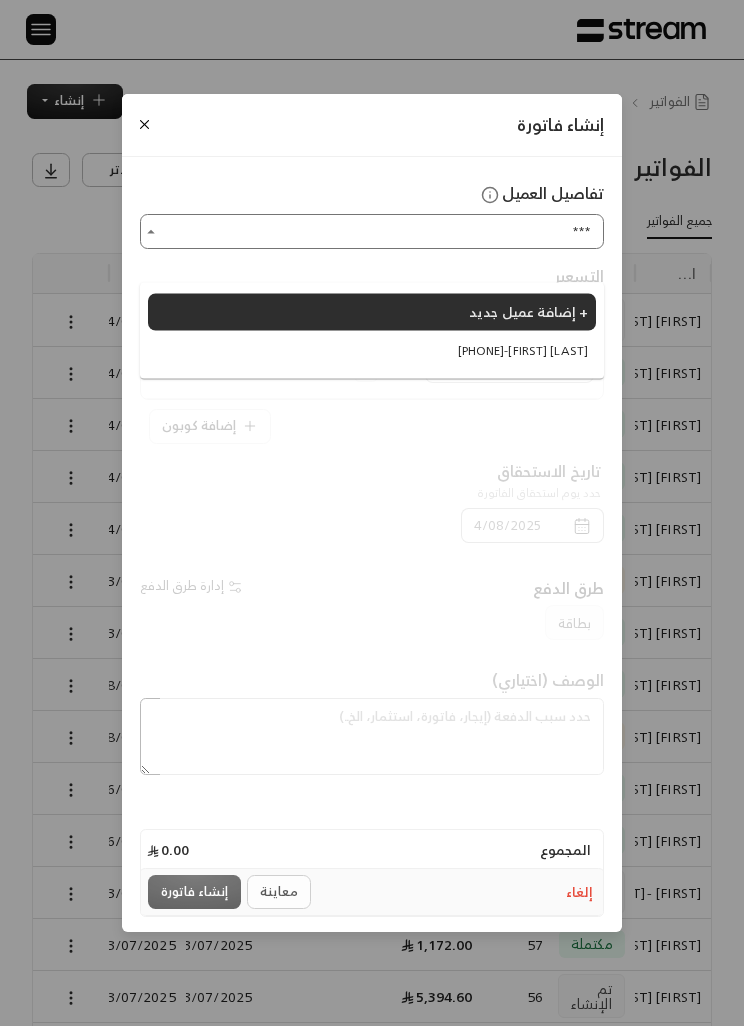 click on "إضافة عميل جديد +" at bounding box center [372, 312] 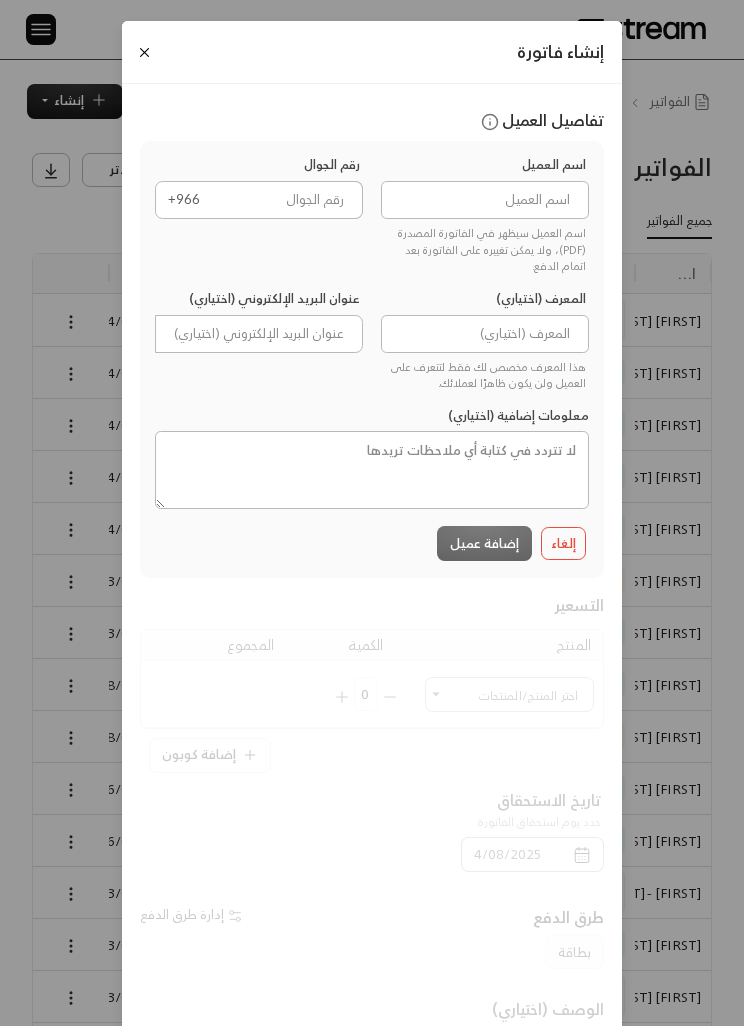 click at bounding box center [144, 52] 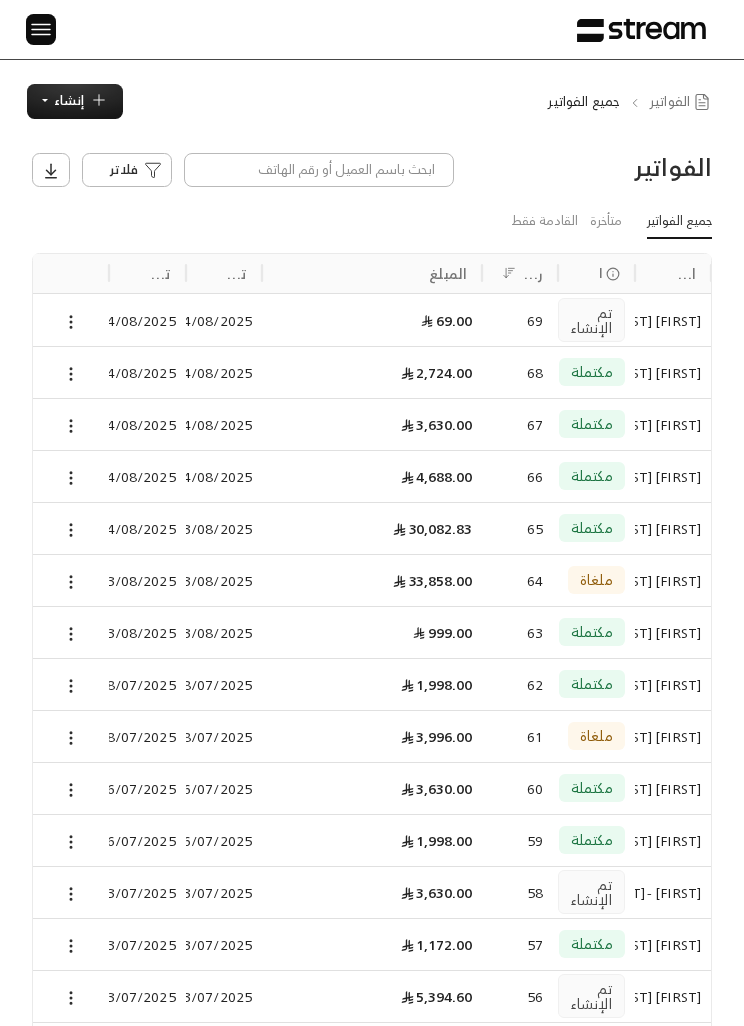click on "إنشاء" at bounding box center (75, 101) 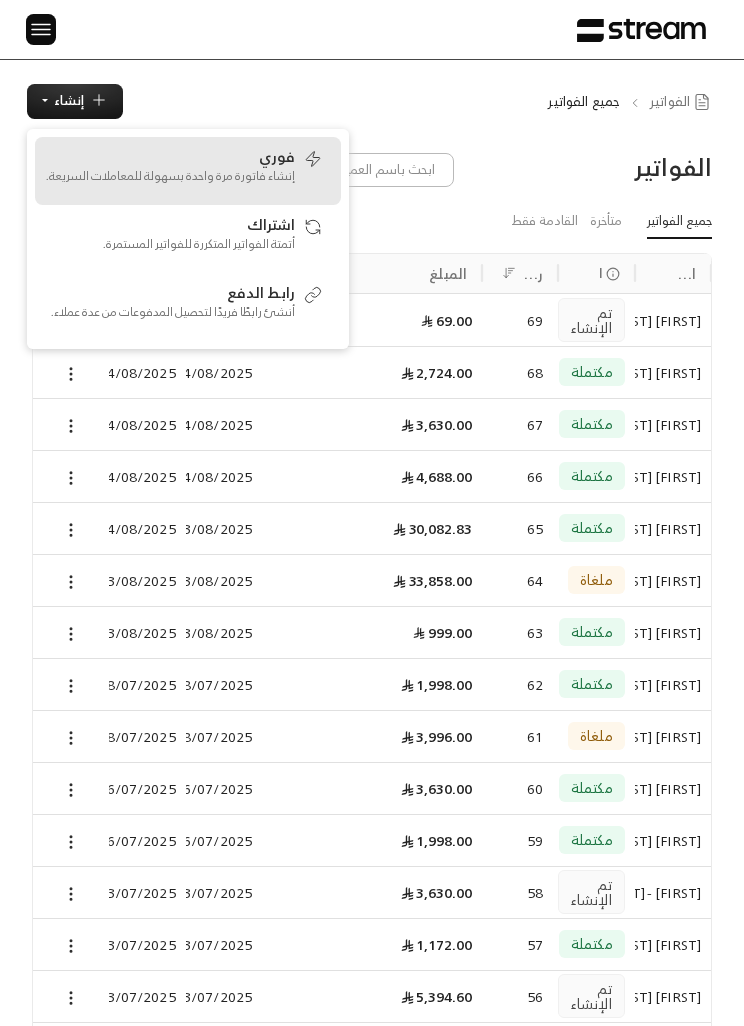 click on "إنشاء فاتورة مرة واحدة بسهولة للمعاملات السريعة." at bounding box center [170, 176] 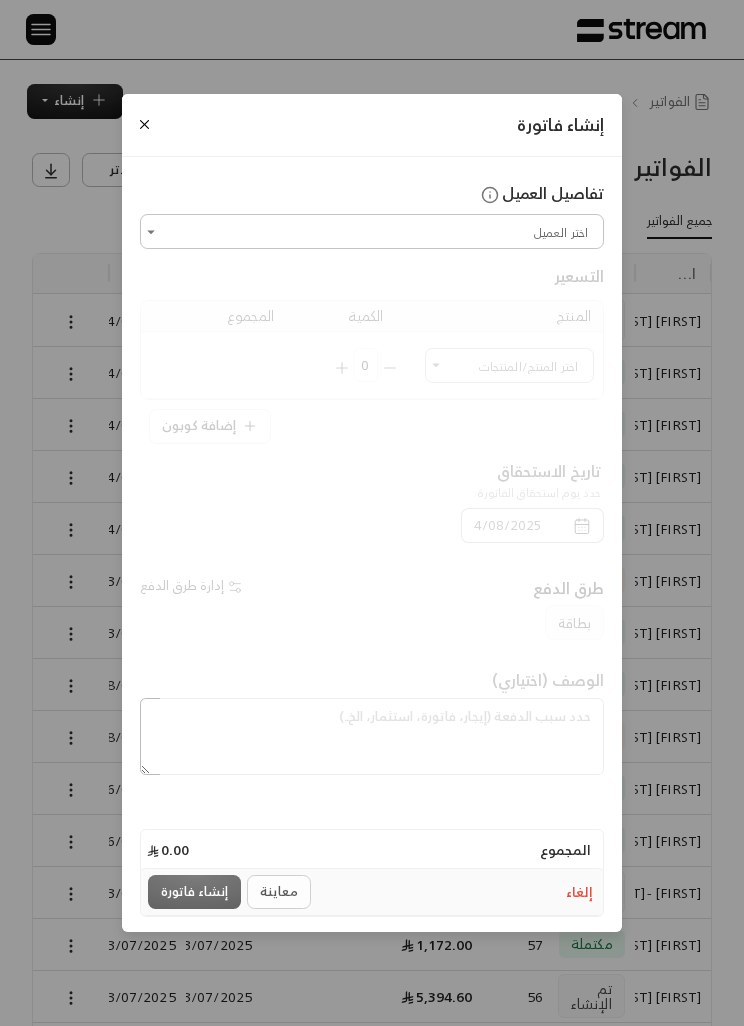click on "اختر العميل" at bounding box center (372, 231) 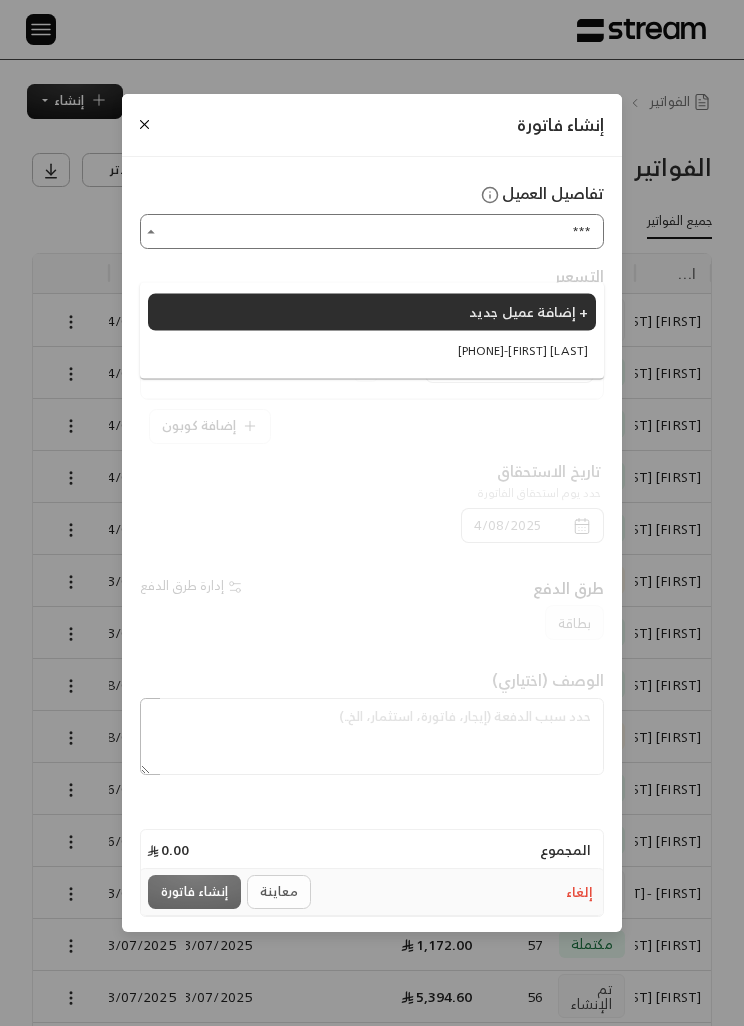 click on "[PHONE]  -  [FIRST] [LAST]" at bounding box center [523, 350] 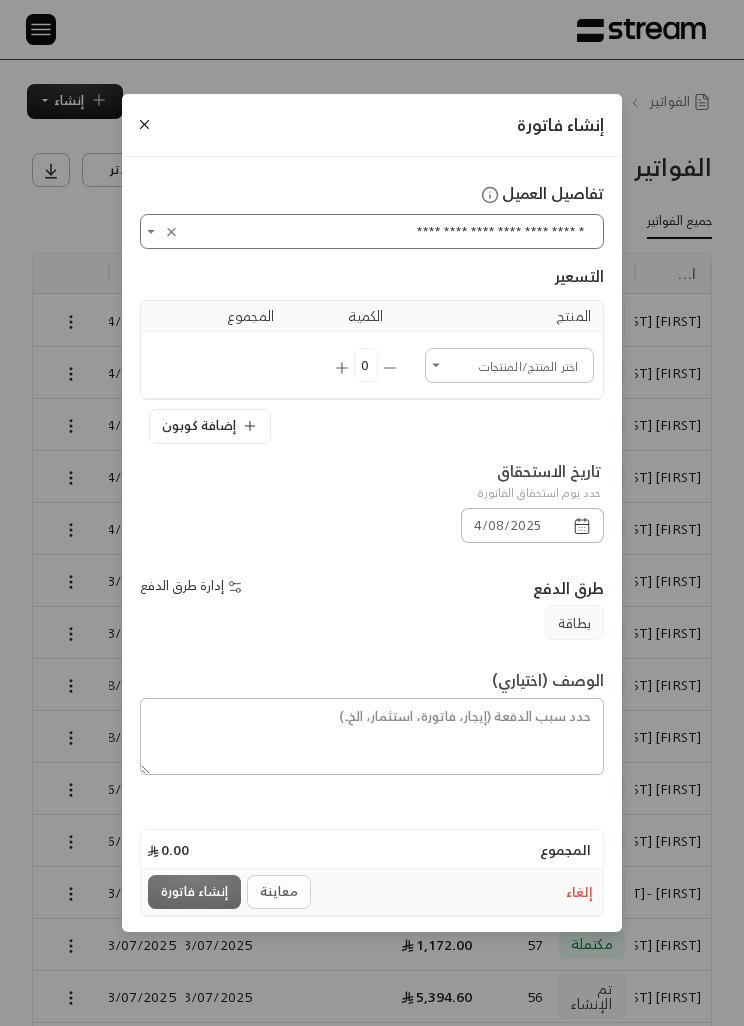click on "اختر العميل" at bounding box center (509, 365) 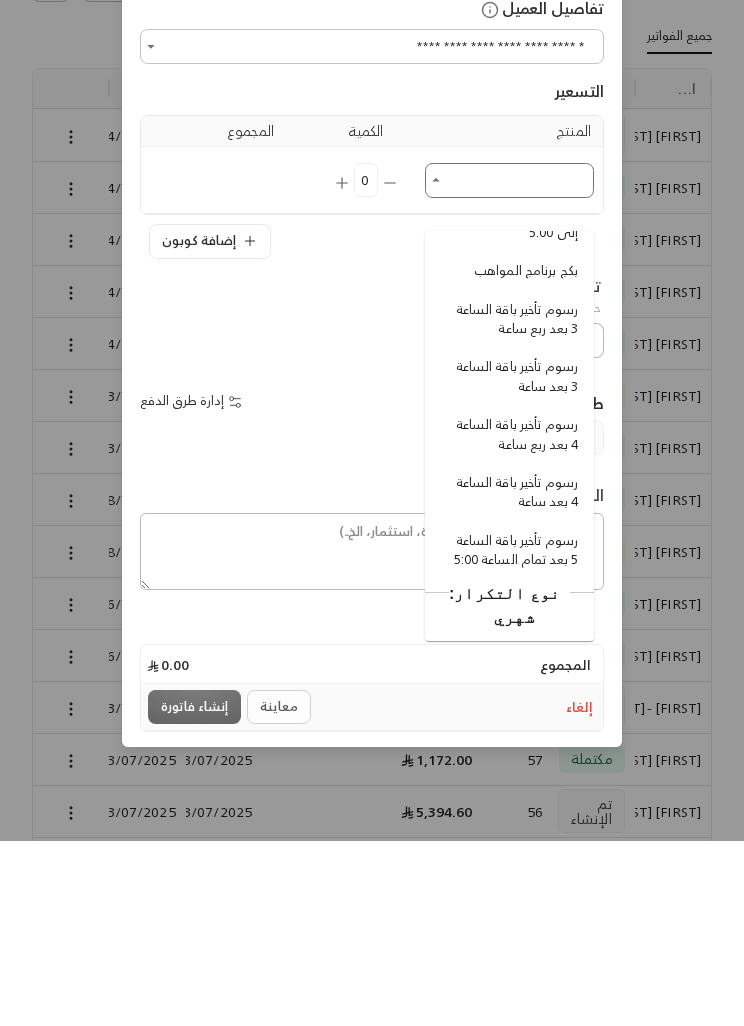 scroll, scrollTop: 809, scrollLeft: 0, axis: vertical 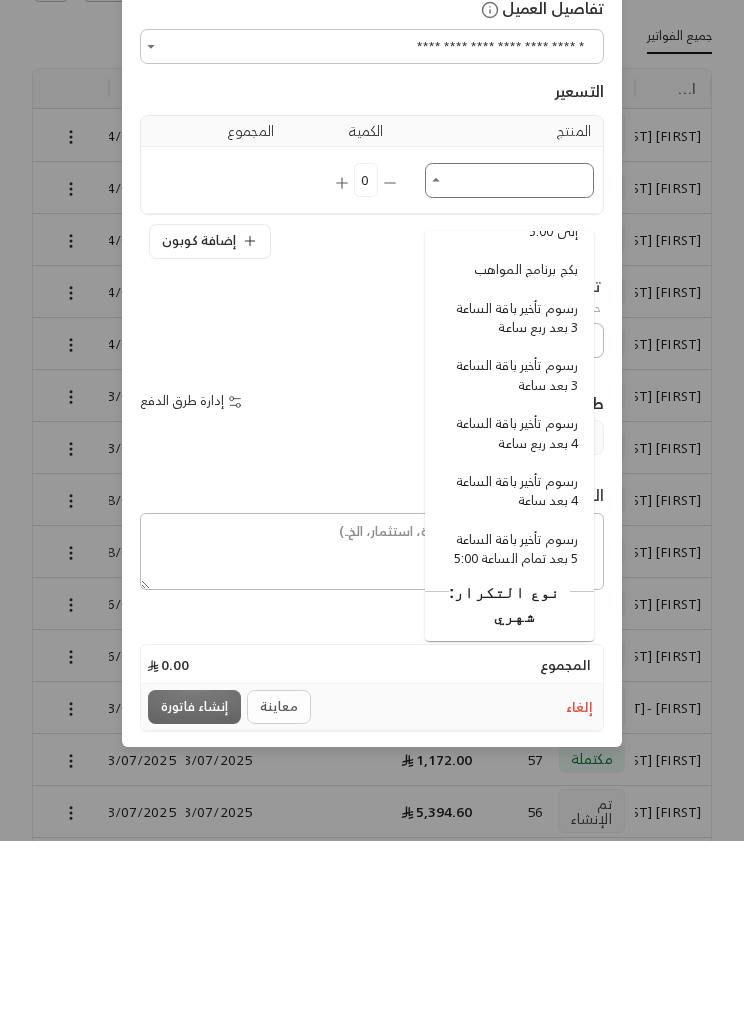 click on "رسوم تأخير باقة الساعة 5 بعد تمام الساعة 5:00" at bounding box center [512, 734] 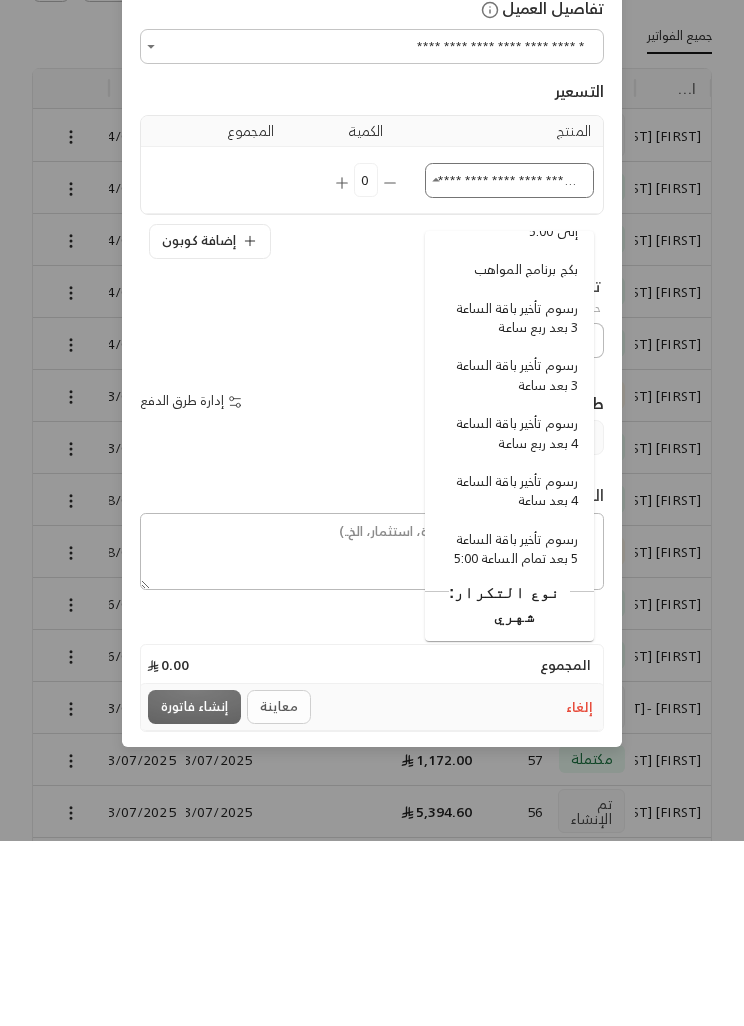 type 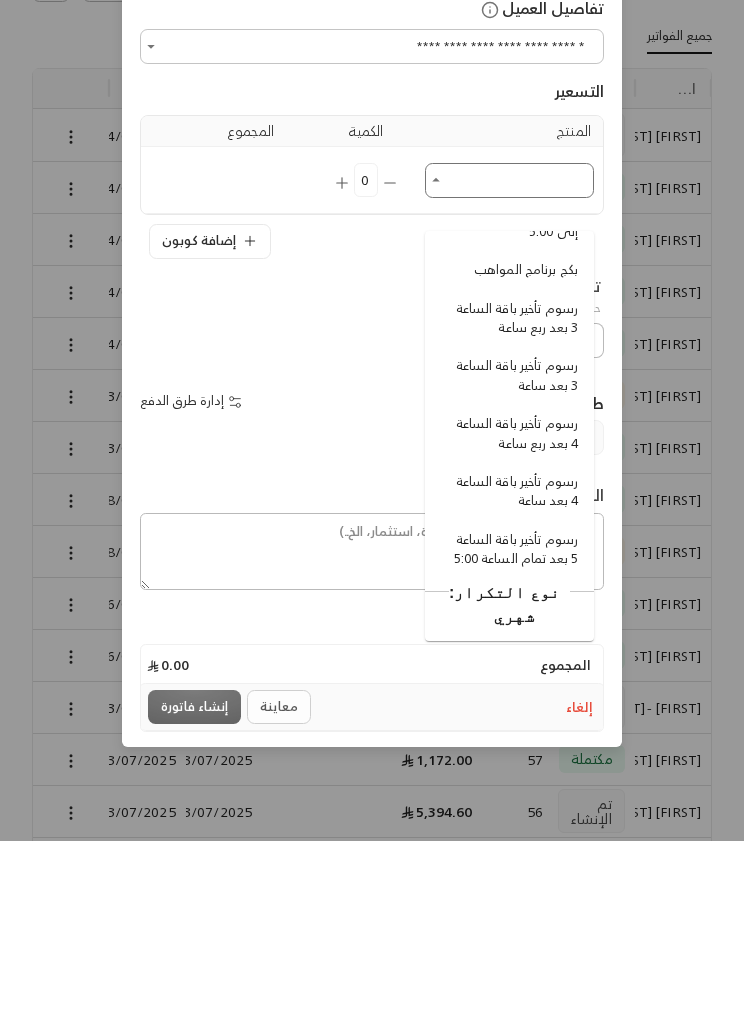 scroll, scrollTop: 185, scrollLeft: 0, axis: vertical 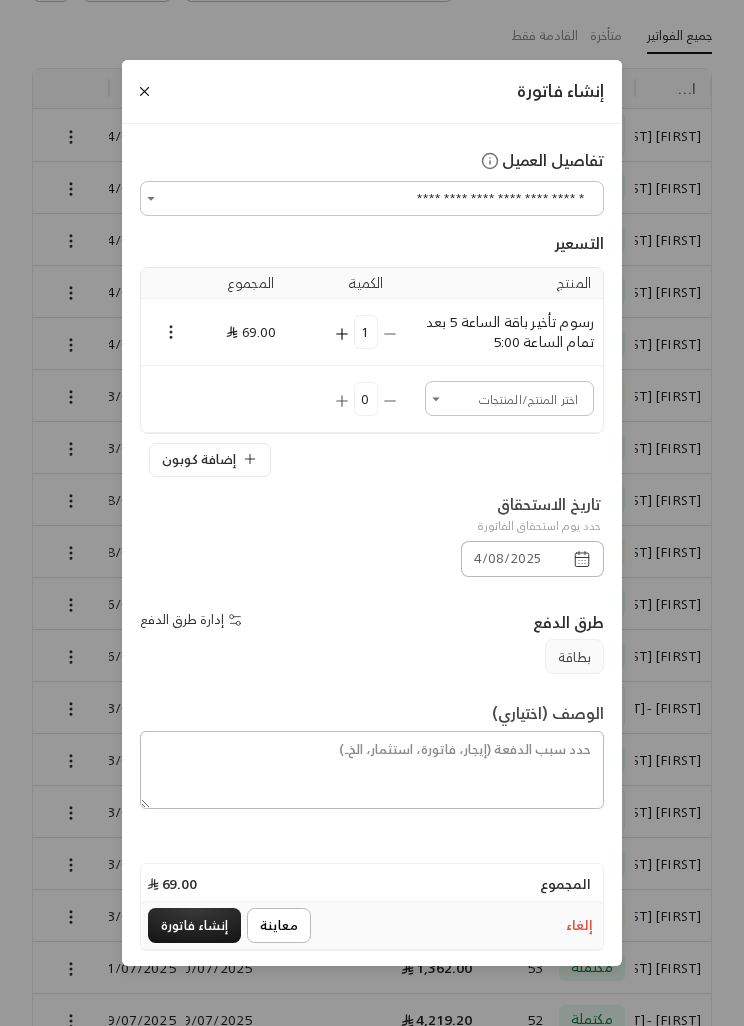 click 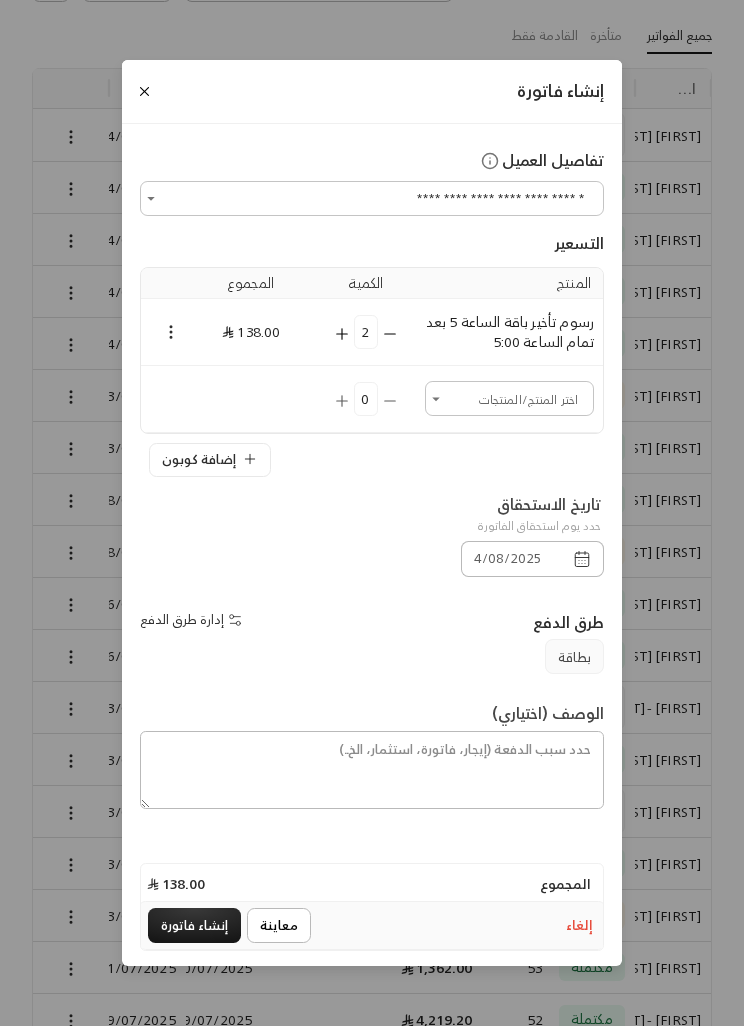 click on "إنشاء فاتورة" at bounding box center [194, 925] 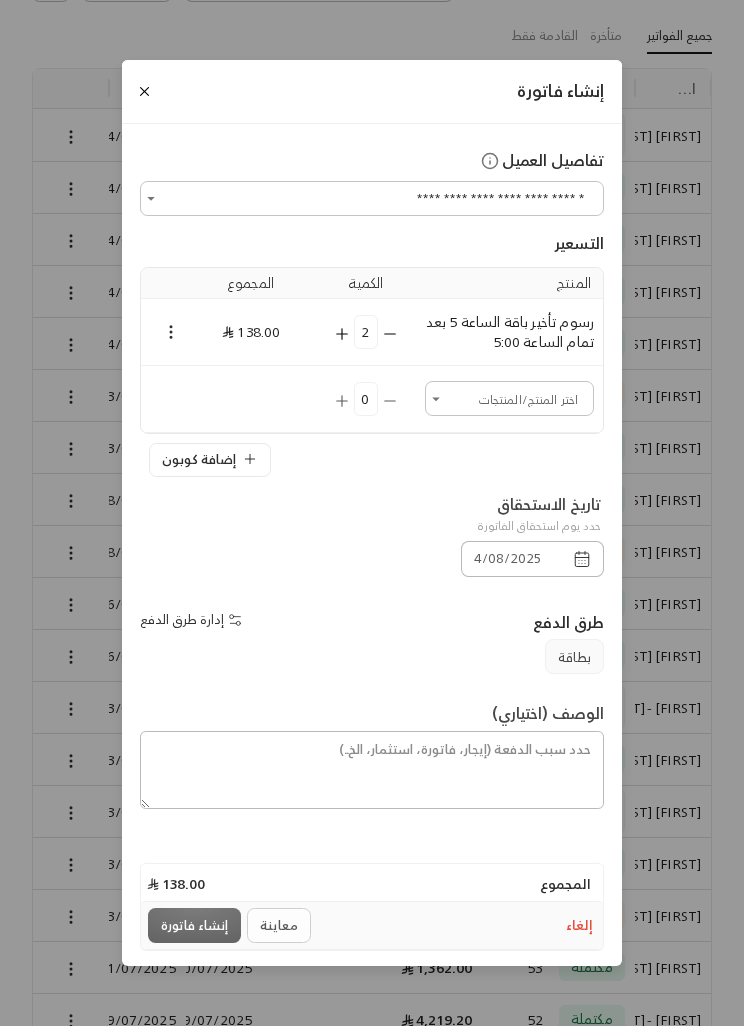 scroll, scrollTop: 0, scrollLeft: 0, axis: both 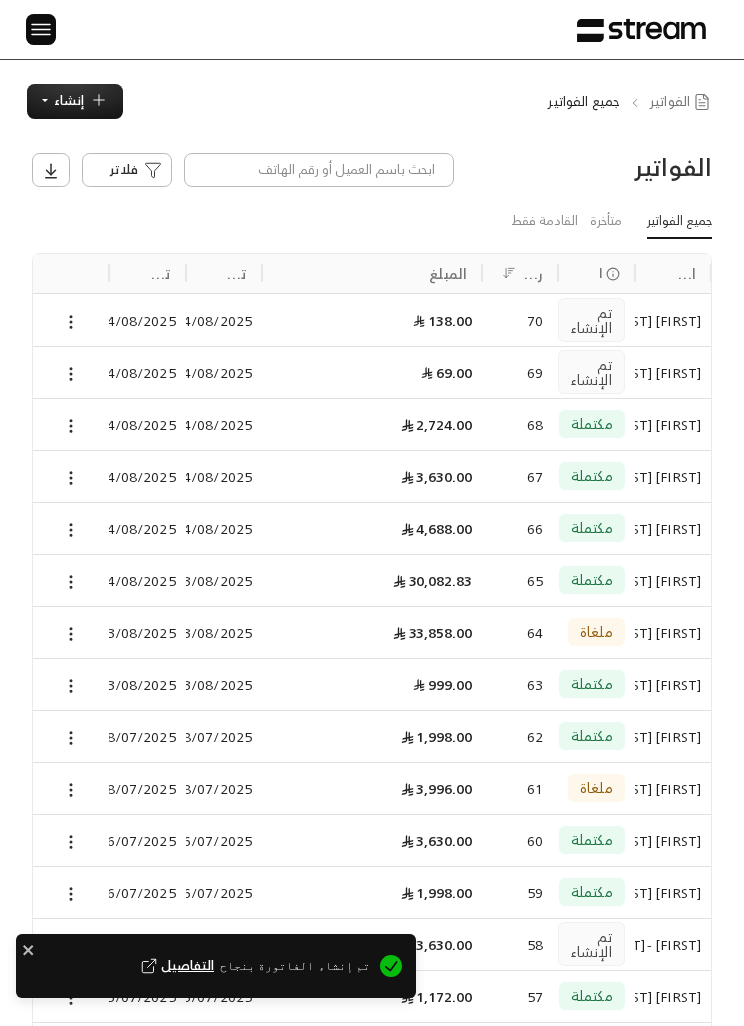 click on "إنشاء" at bounding box center [75, 101] 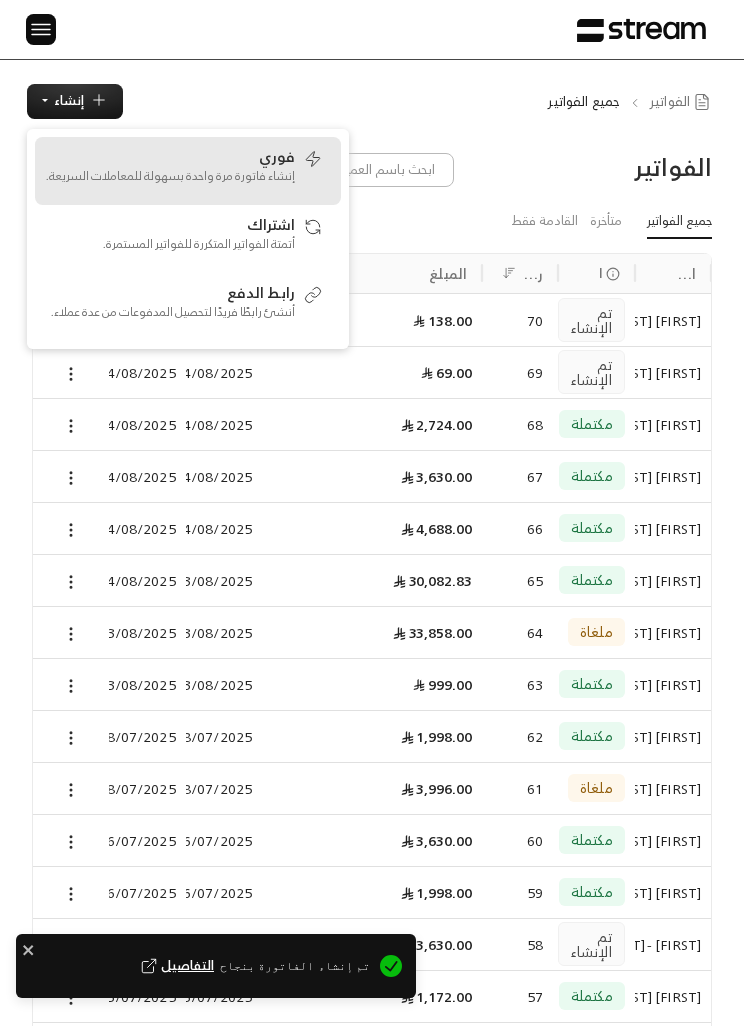 click on "إنشاء فاتورة مرة واحدة بسهولة للمعاملات السريعة." at bounding box center (170, 176) 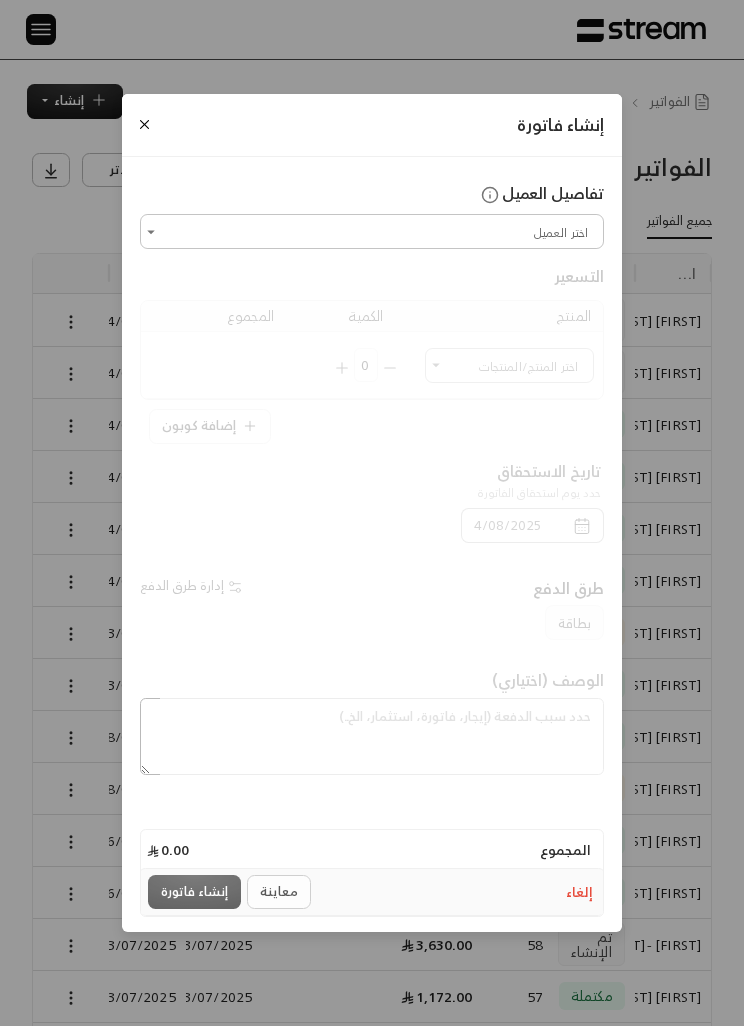 click on "اختر العميل" at bounding box center [372, 231] 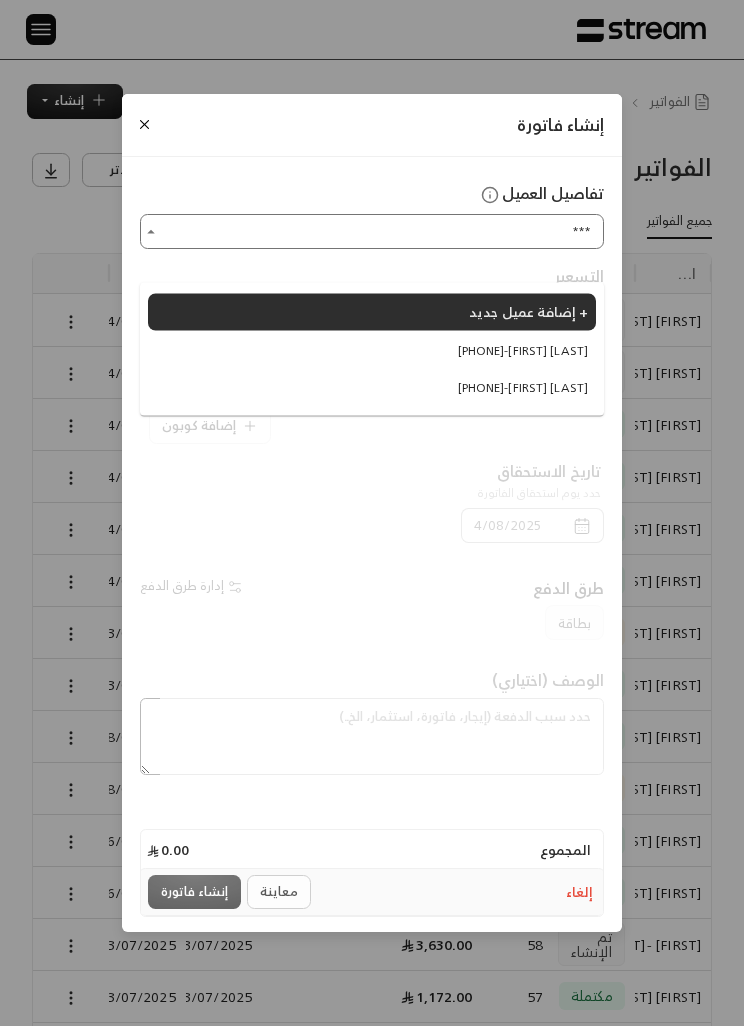 click on "[PHONE]  -  [FIRST] [LAST]" at bounding box center (523, 350) 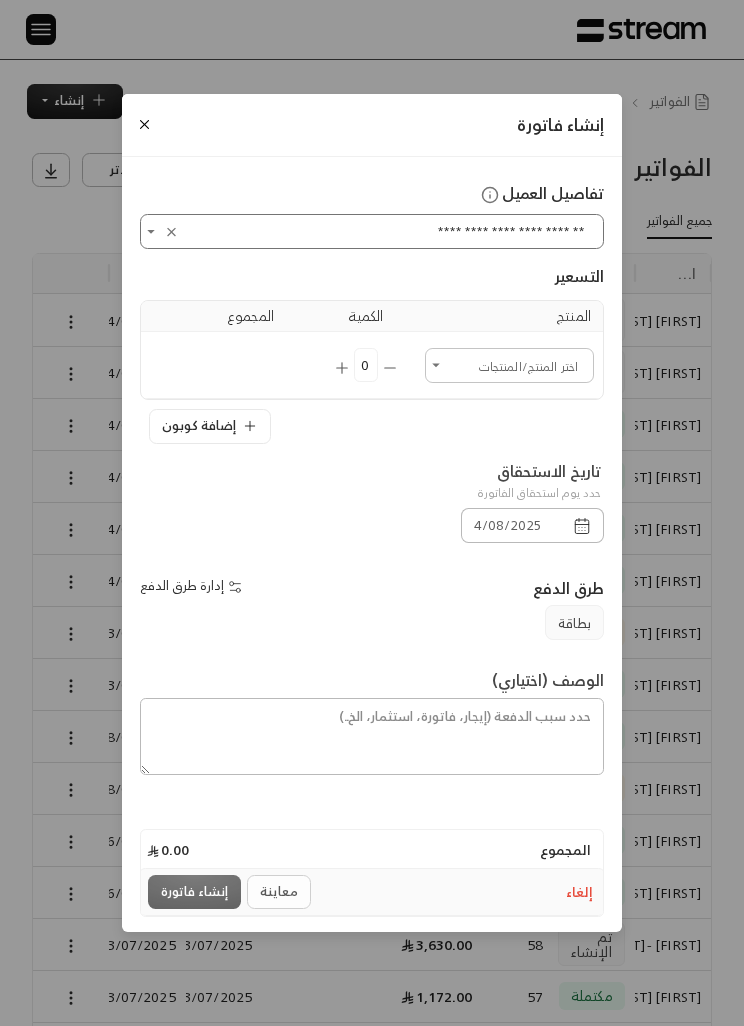 click on "اختر العميل" at bounding box center [509, 365] 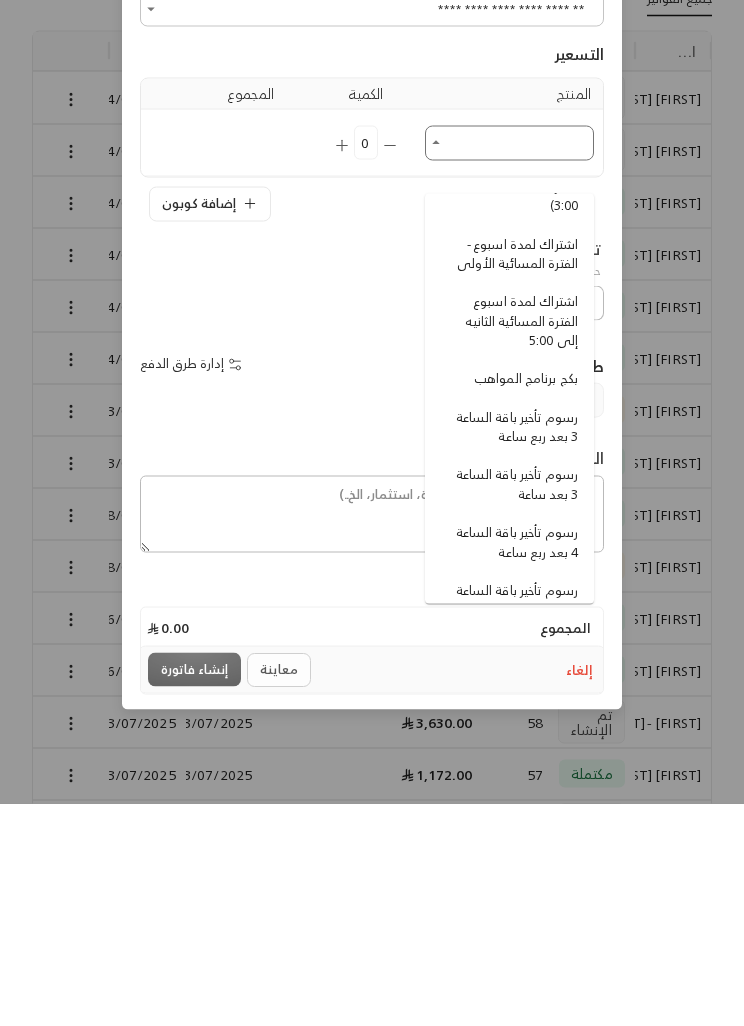 scroll, scrollTop: 667, scrollLeft: 0, axis: vertical 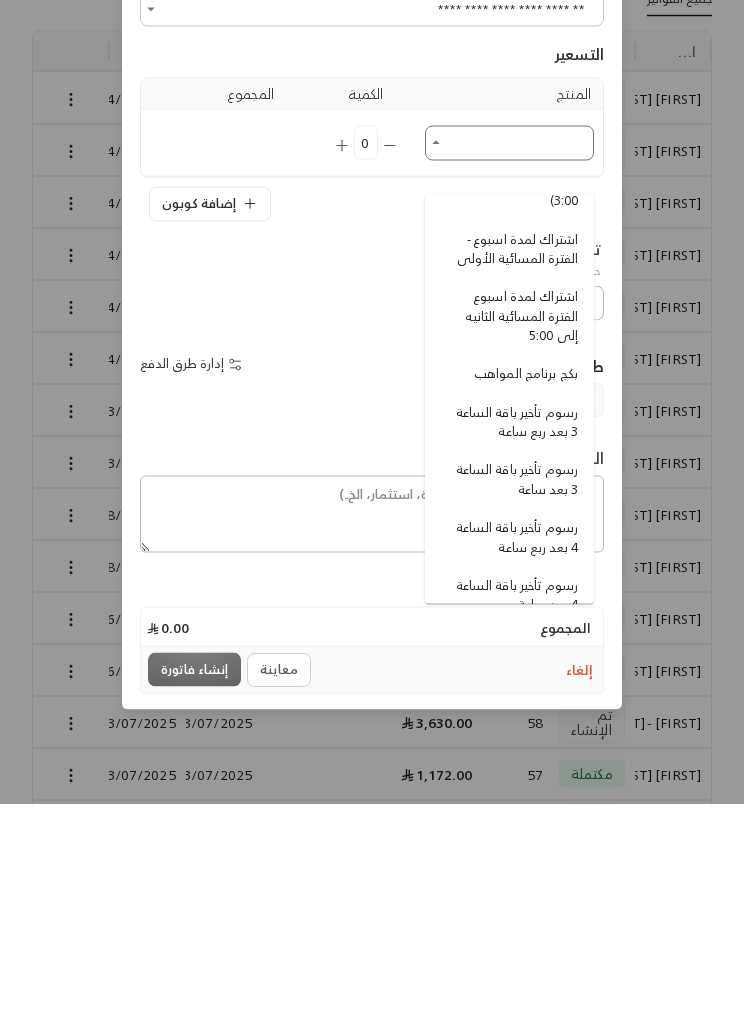 click on "رسوم تأخير باقة الساعة 4 بعد ربع ساعة" at bounding box center [512, 760] 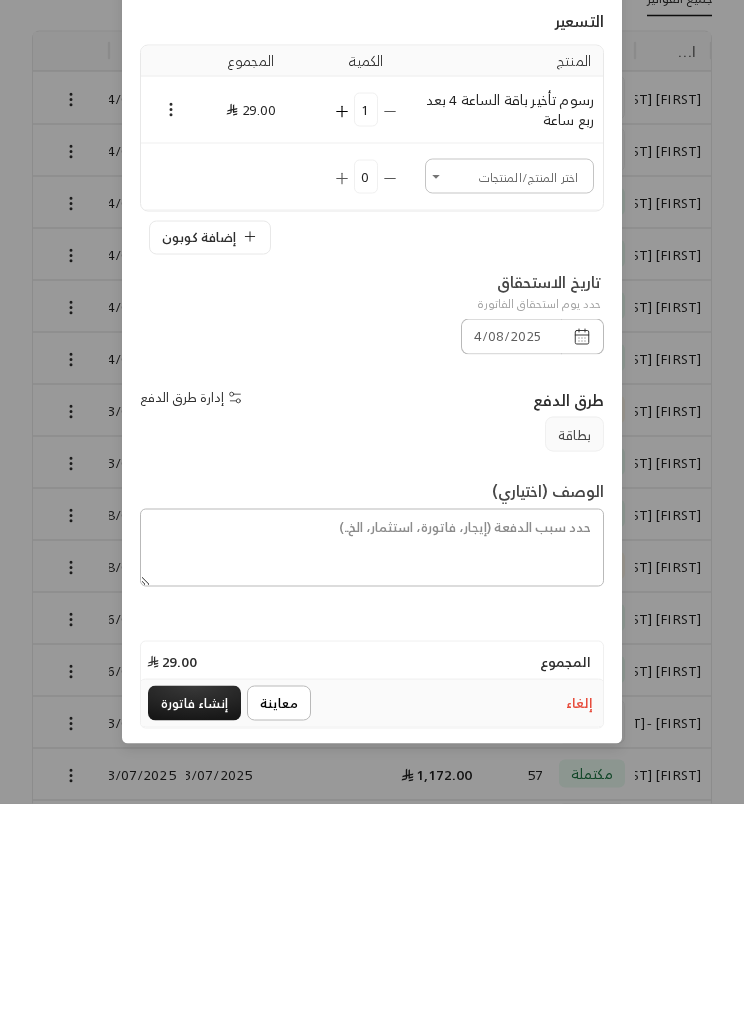 scroll, scrollTop: 223, scrollLeft: 0, axis: vertical 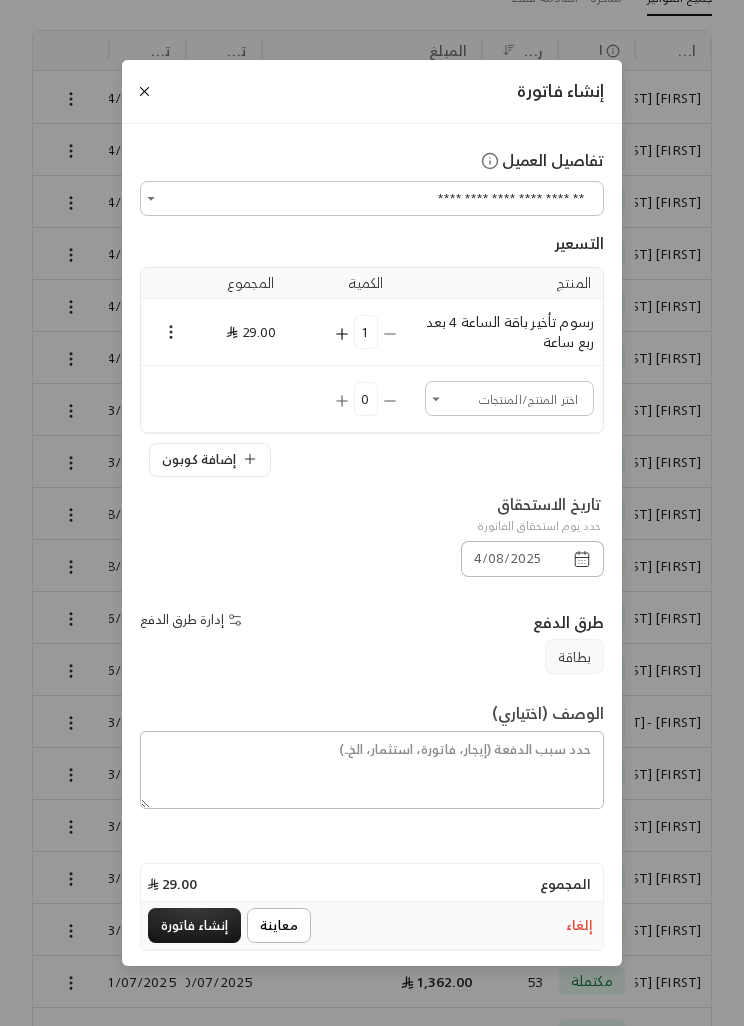 click on "1" at bounding box center (366, 332) 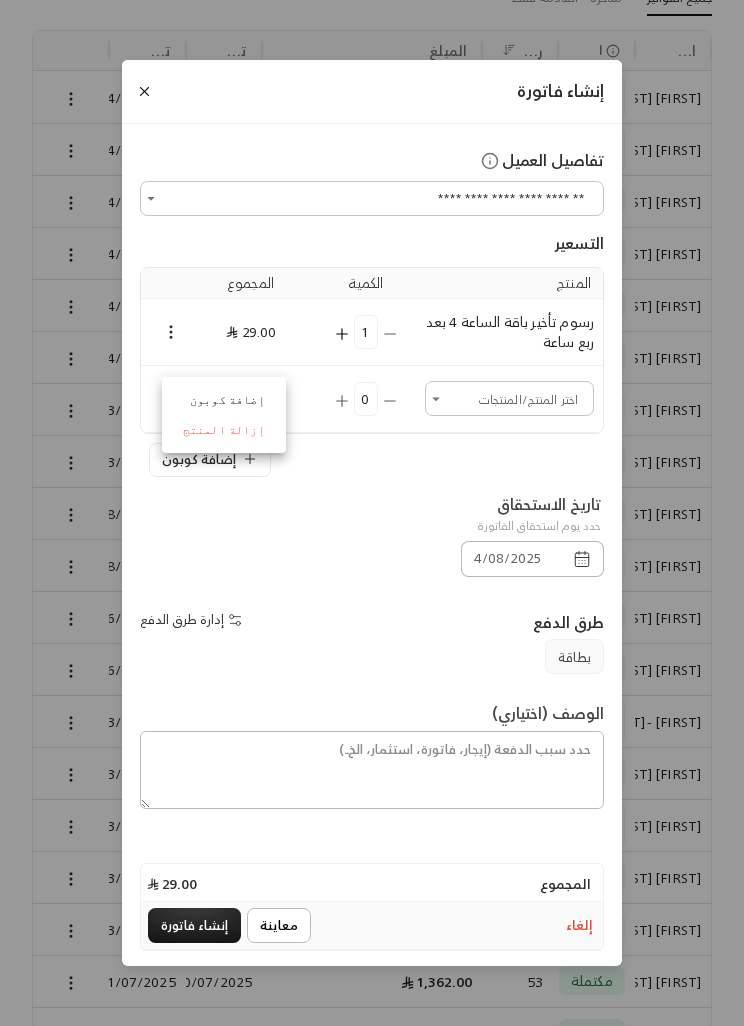 click on "إضافة كوبون" at bounding box center [224, 400] 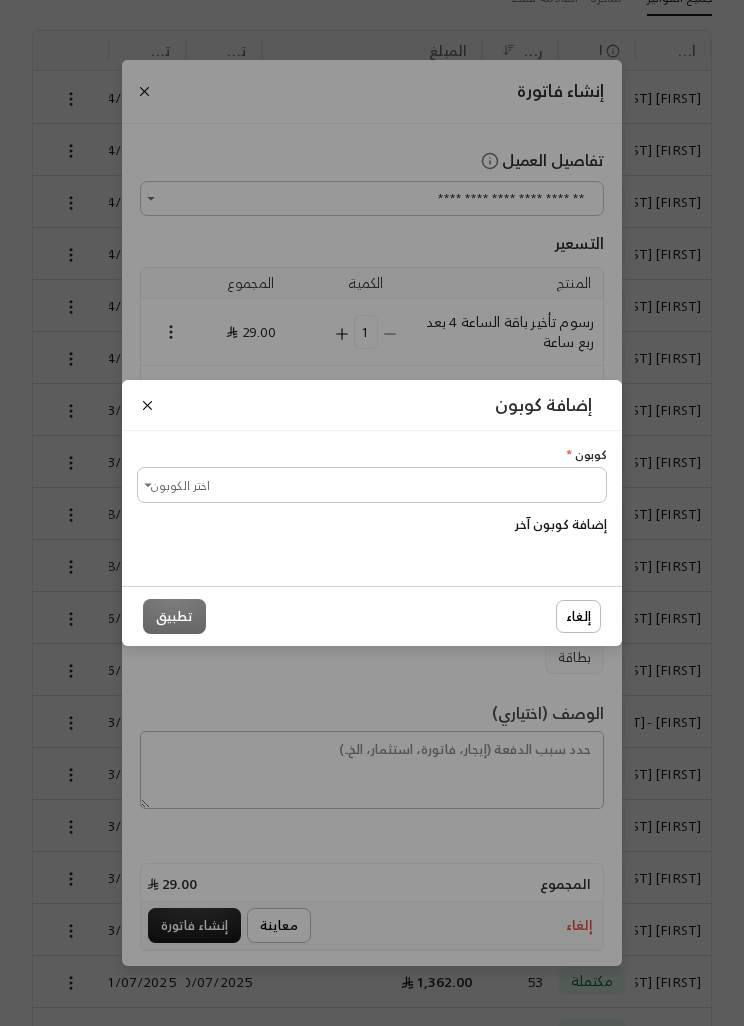 scroll, scrollTop: 0, scrollLeft: 0, axis: both 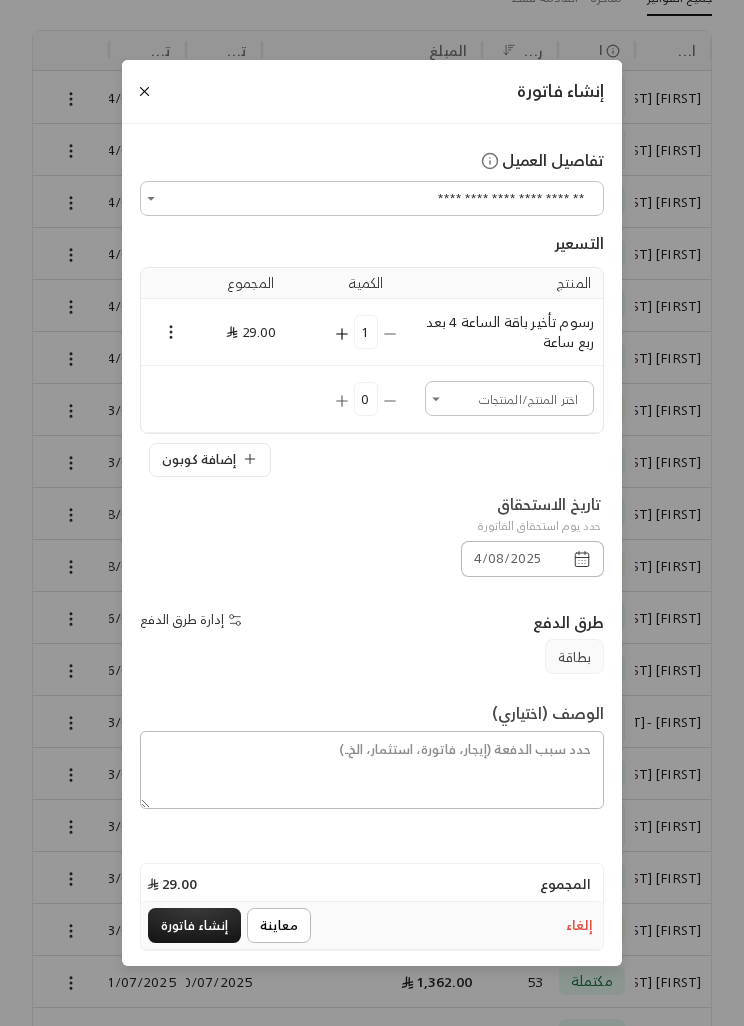 click 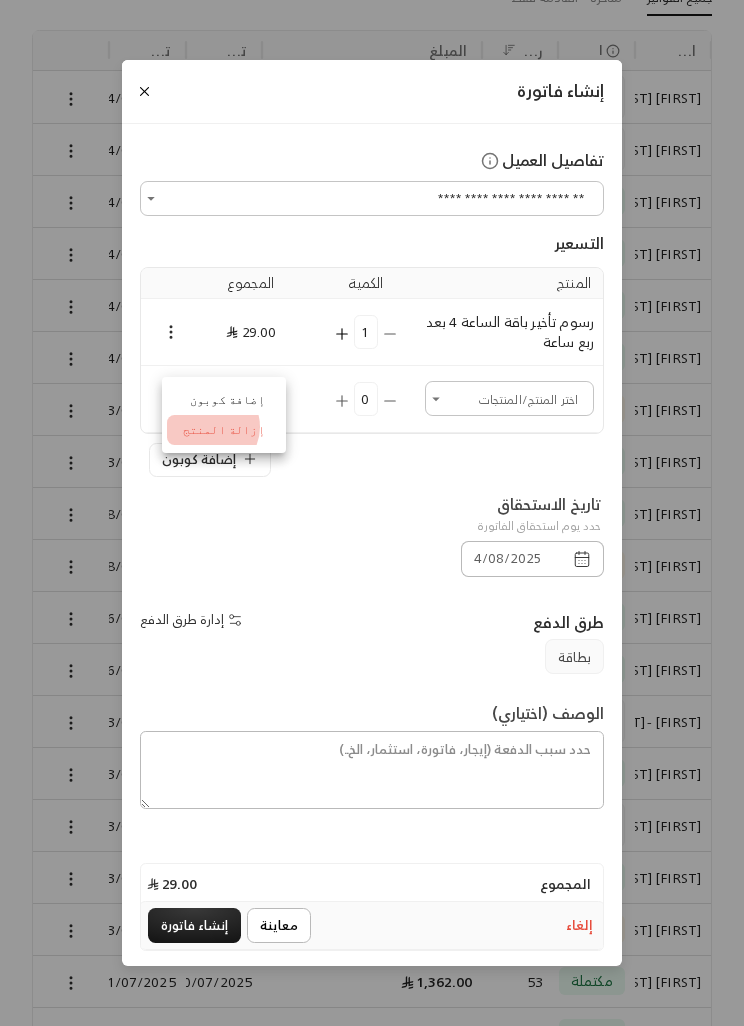 click on "إزالة المنتج" at bounding box center (224, 430) 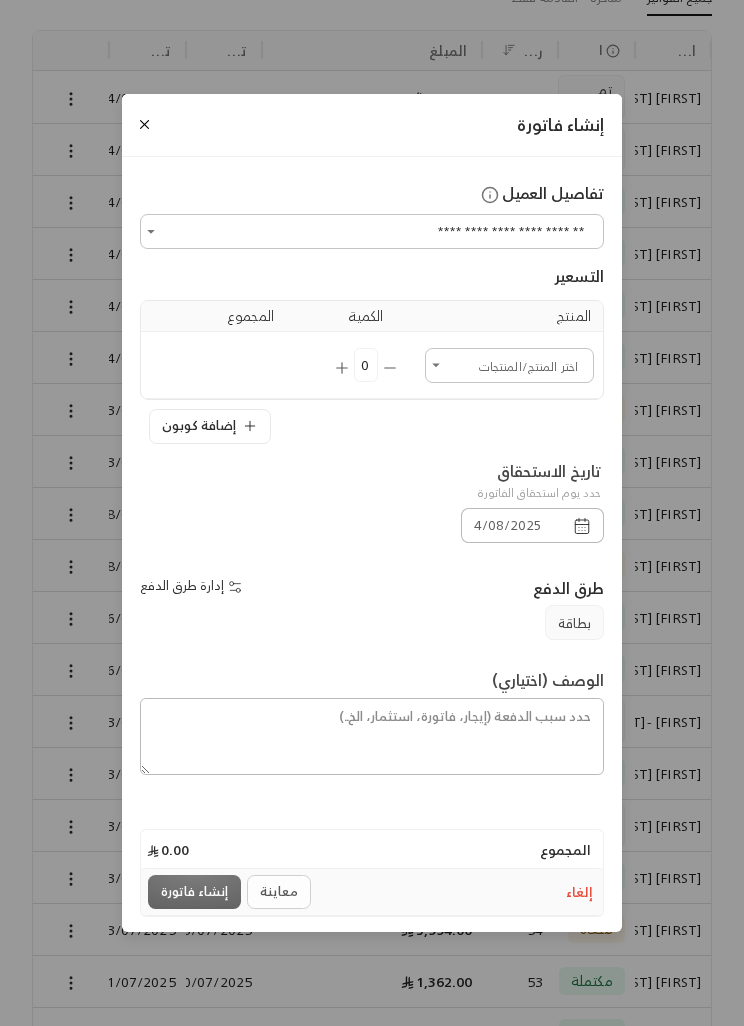 click on "اختر العميل" at bounding box center (509, 365) 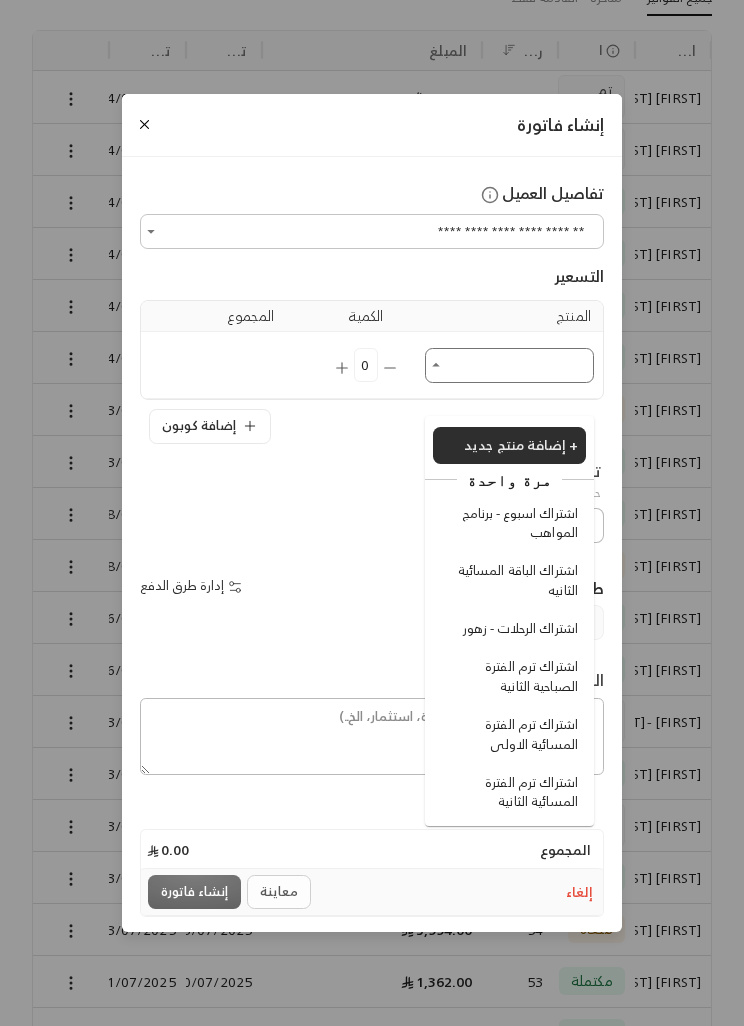 scroll, scrollTop: 222, scrollLeft: 0, axis: vertical 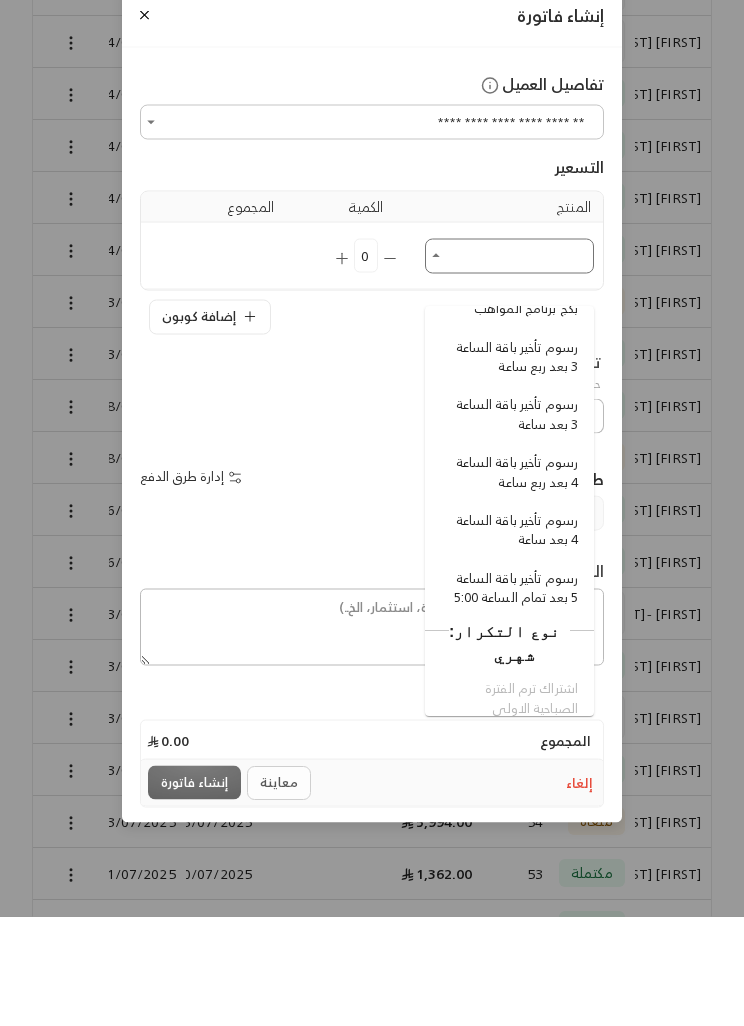 click on "رسوم تأخير باقة الساعة 3 بعد ربع ساعة" at bounding box center (512, 467) 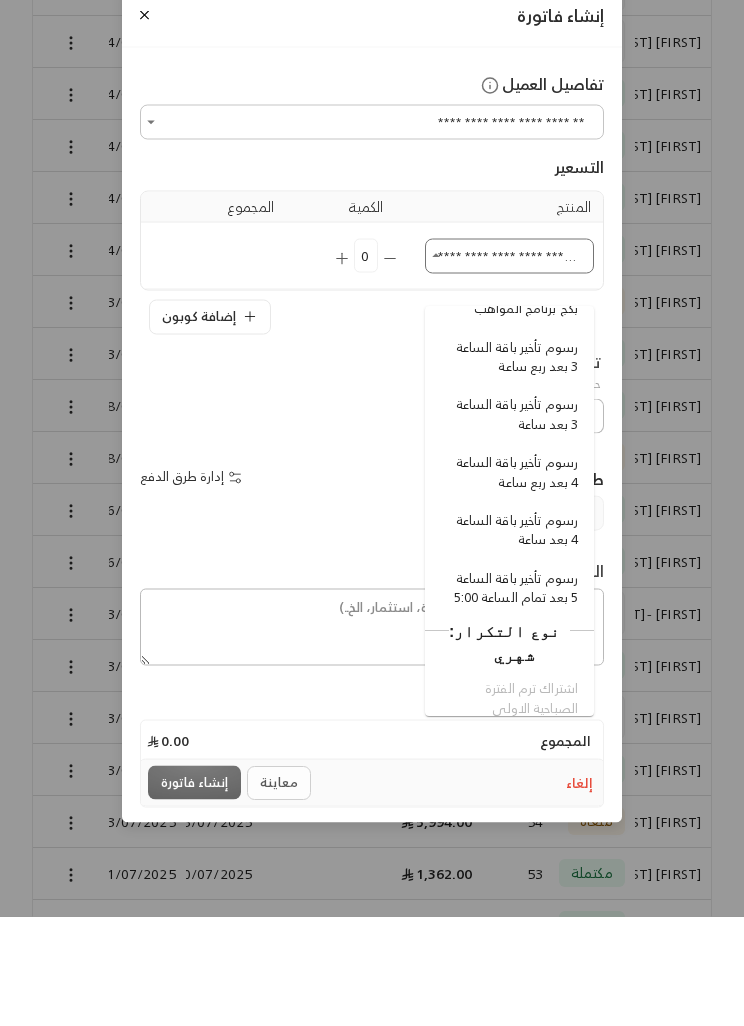 type 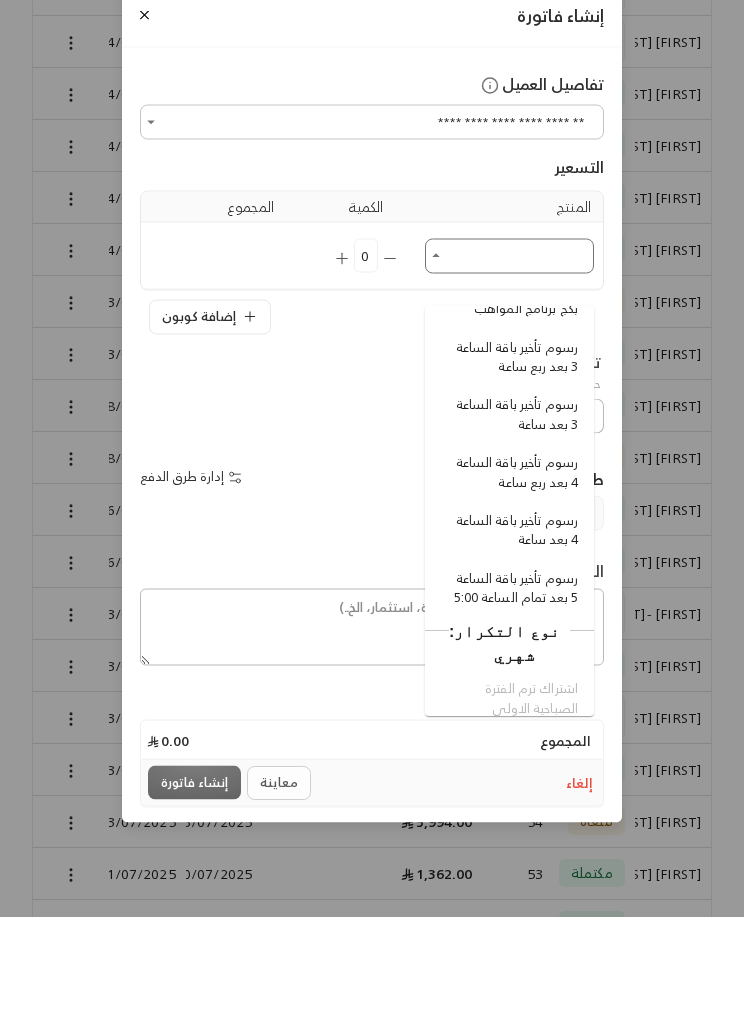 scroll, scrollTop: 331, scrollLeft: 0, axis: vertical 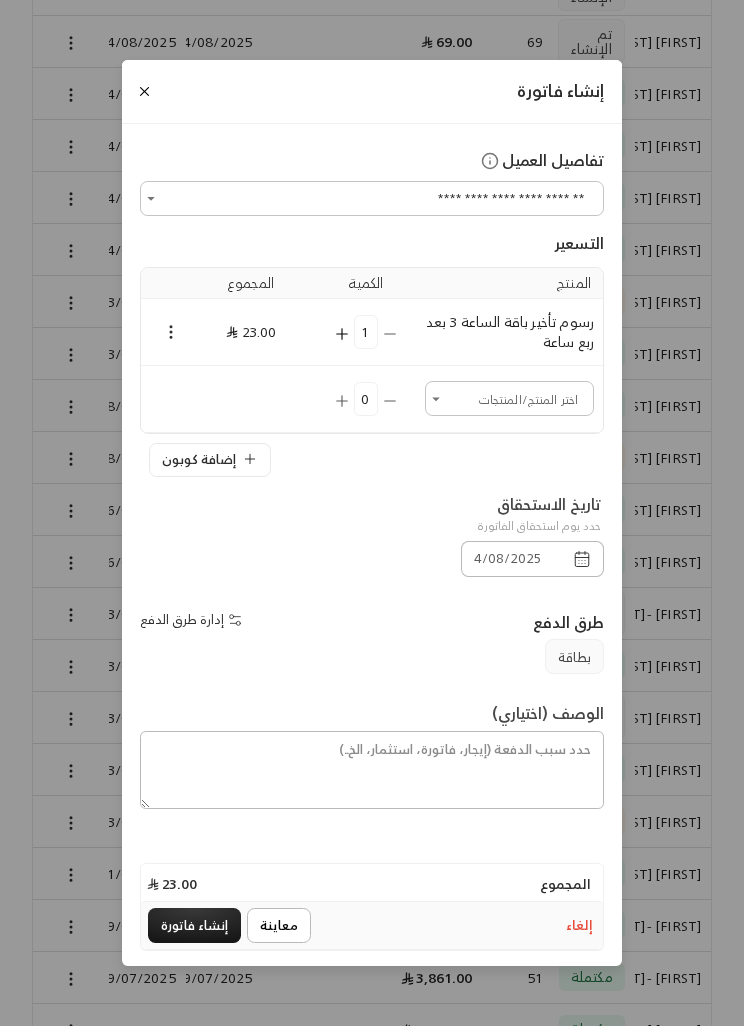 click on "إنشاء فاتورة" at bounding box center [194, 925] 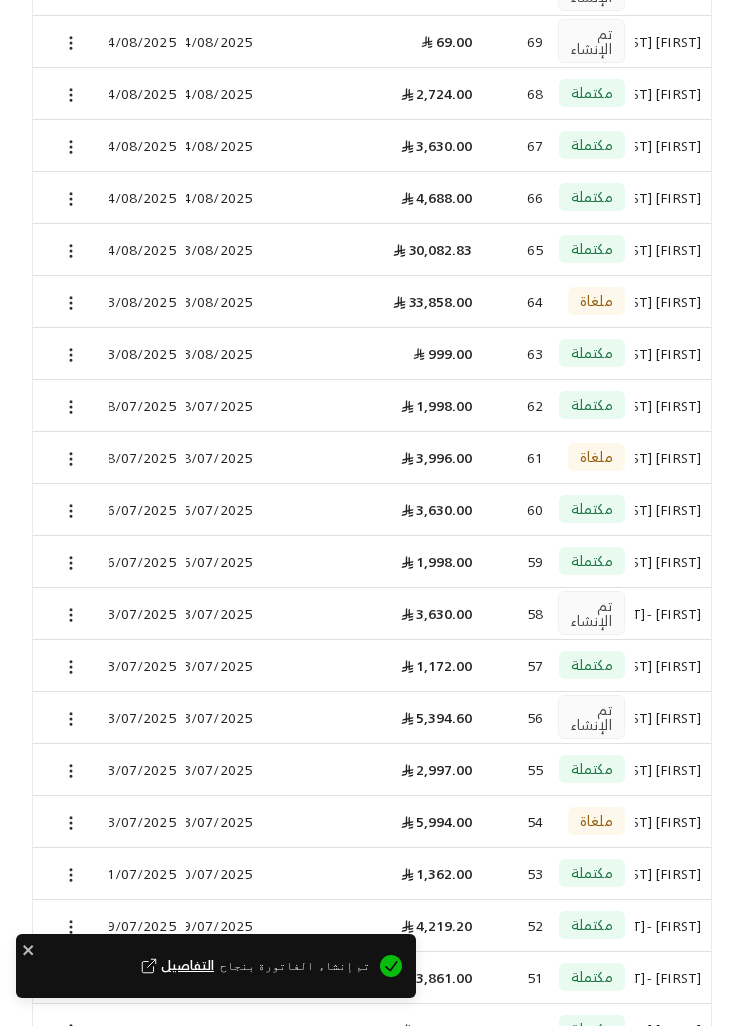 scroll, scrollTop: 0, scrollLeft: 0, axis: both 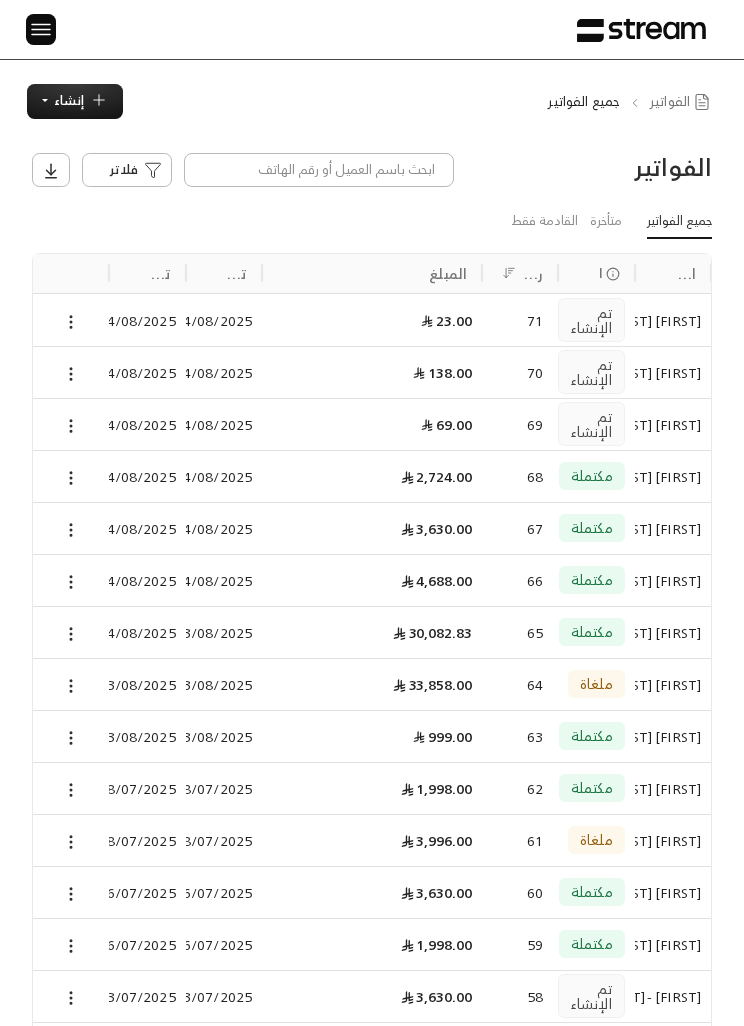 click on "إنشاء" at bounding box center (69, 100) 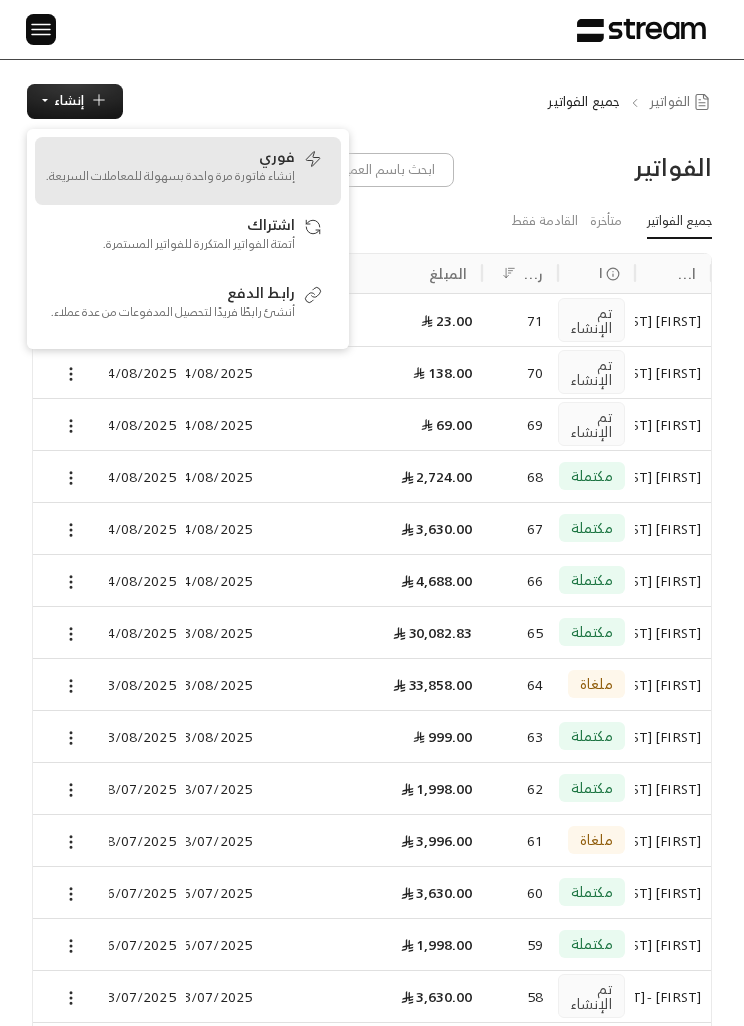 click on "إنشاء فاتورة مرة واحدة بسهولة للمعاملات السريعة." at bounding box center (170, 176) 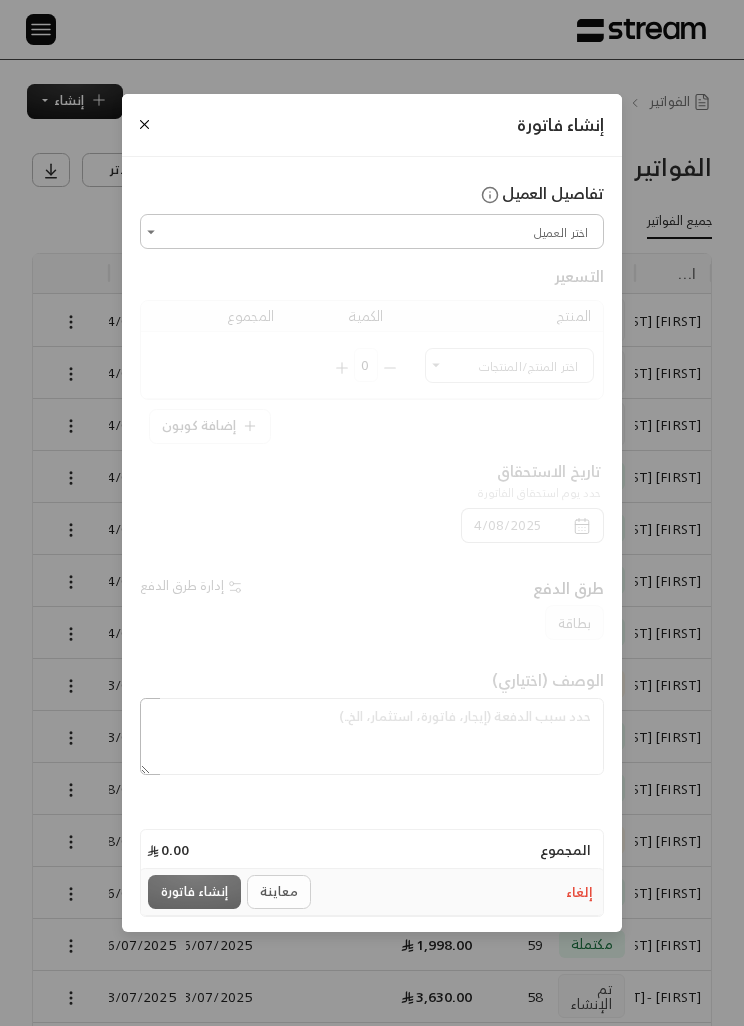 click on "اختر العميل" at bounding box center (372, 231) 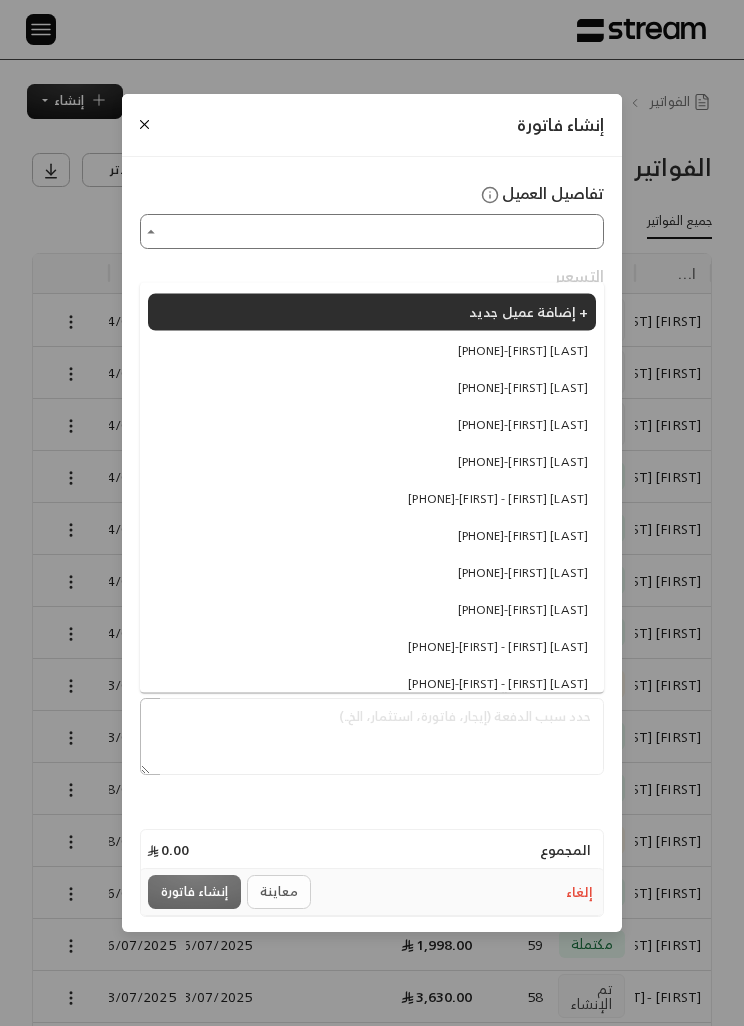 click on "إنشاء فاتورة" at bounding box center (372, 125) 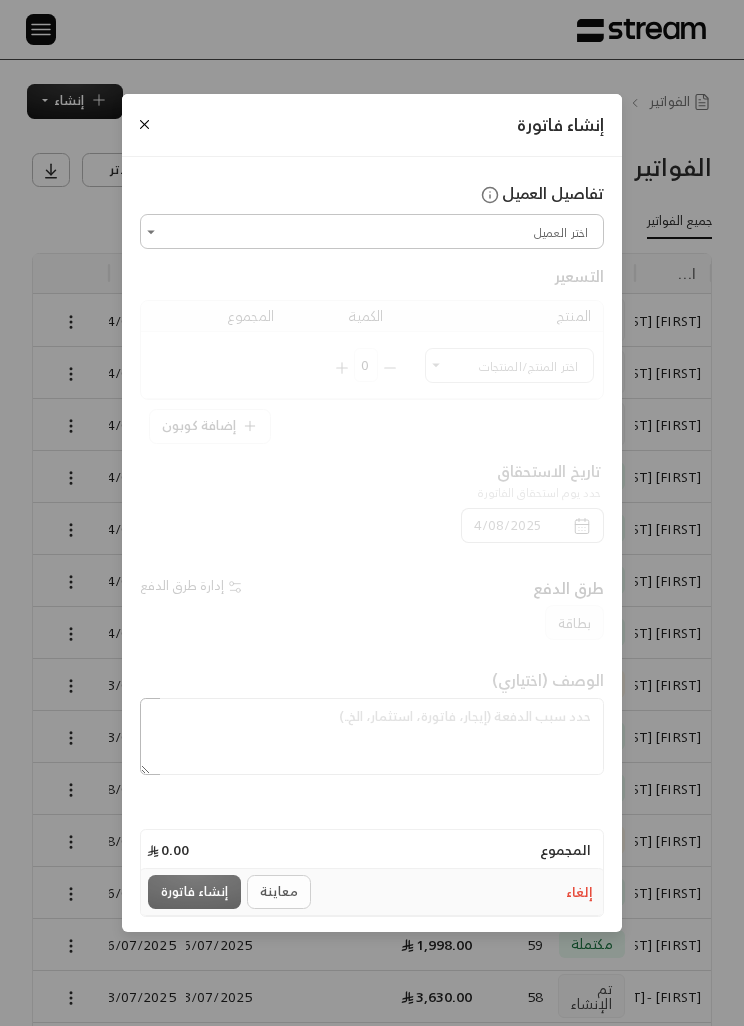 click at bounding box center (144, 124) 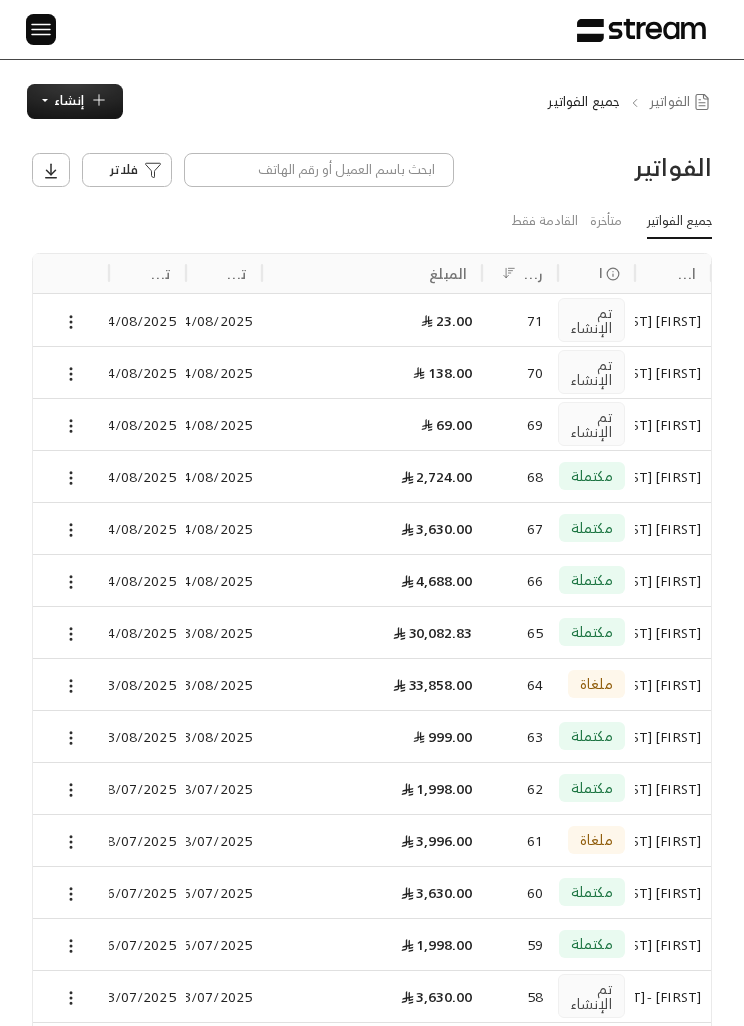 click on "إنشاء" at bounding box center (69, 100) 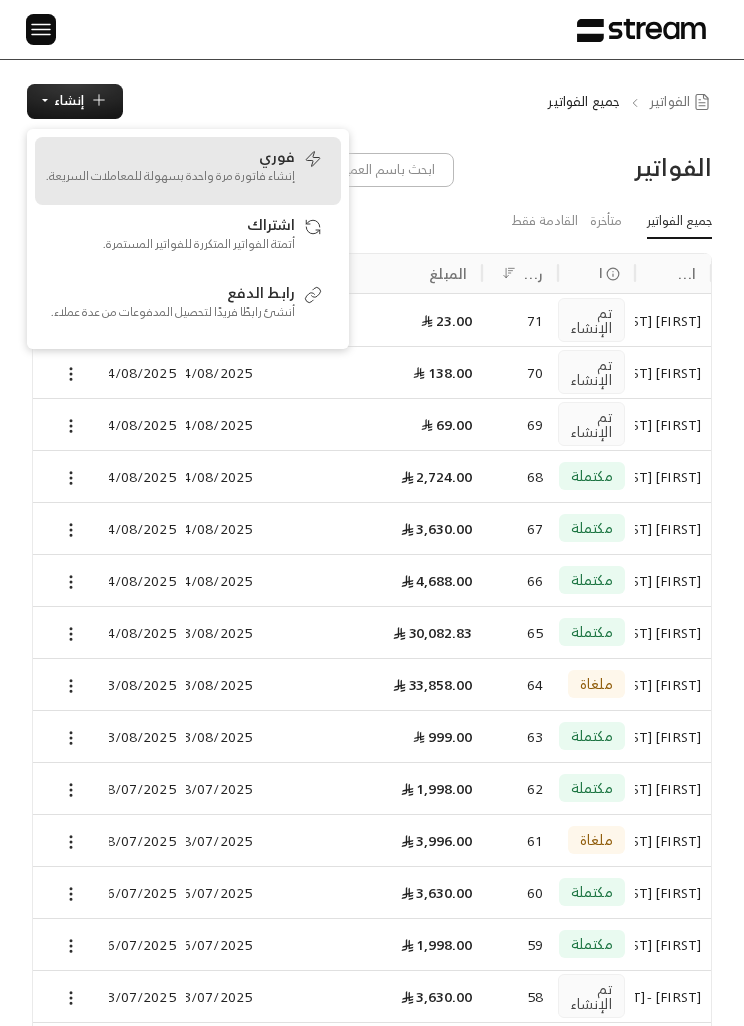 click on "إنشاء فاتورة مرة واحدة بسهولة للمعاملات السريعة." at bounding box center (170, 176) 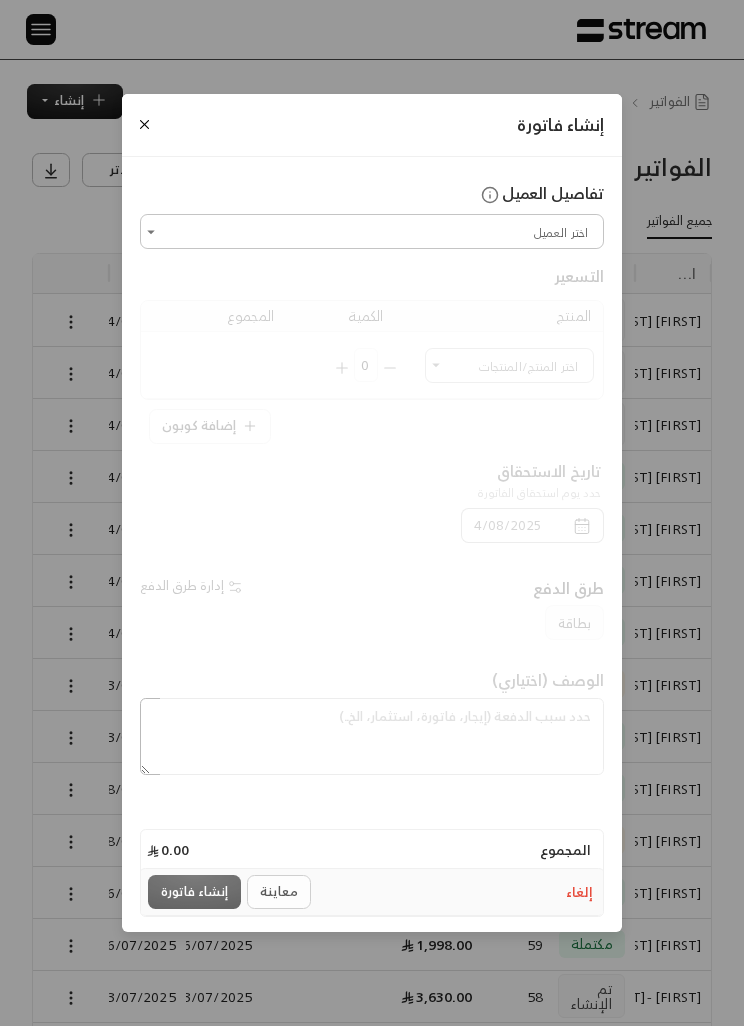 click on "اختر العميل" at bounding box center [372, 231] 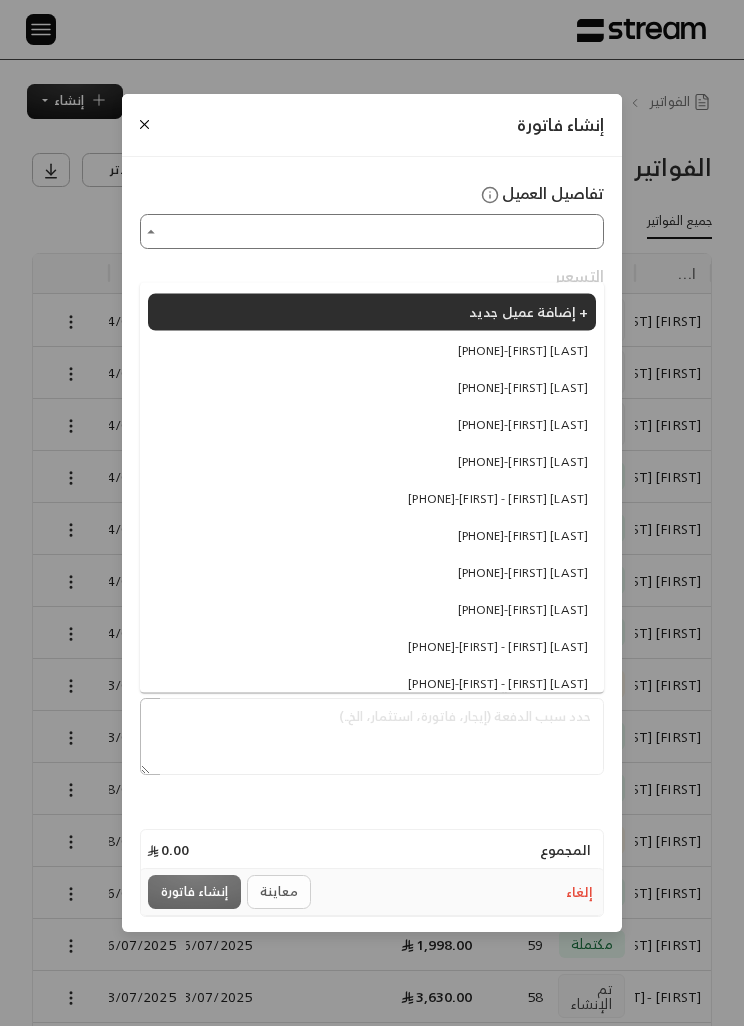 click at bounding box center [144, 124] 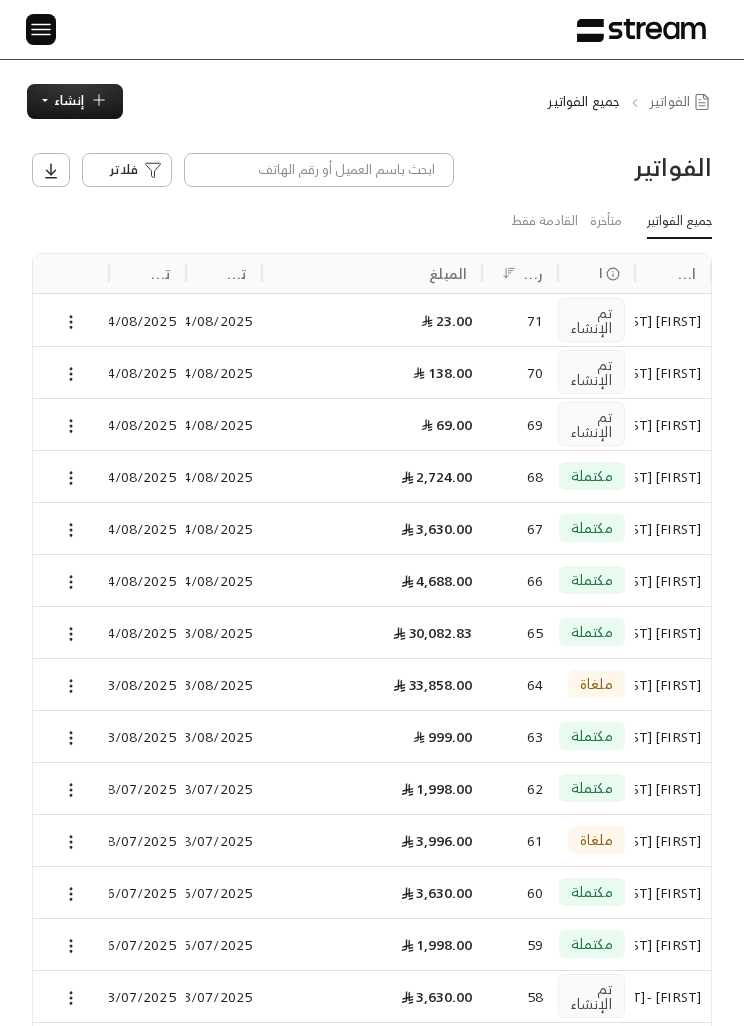 click 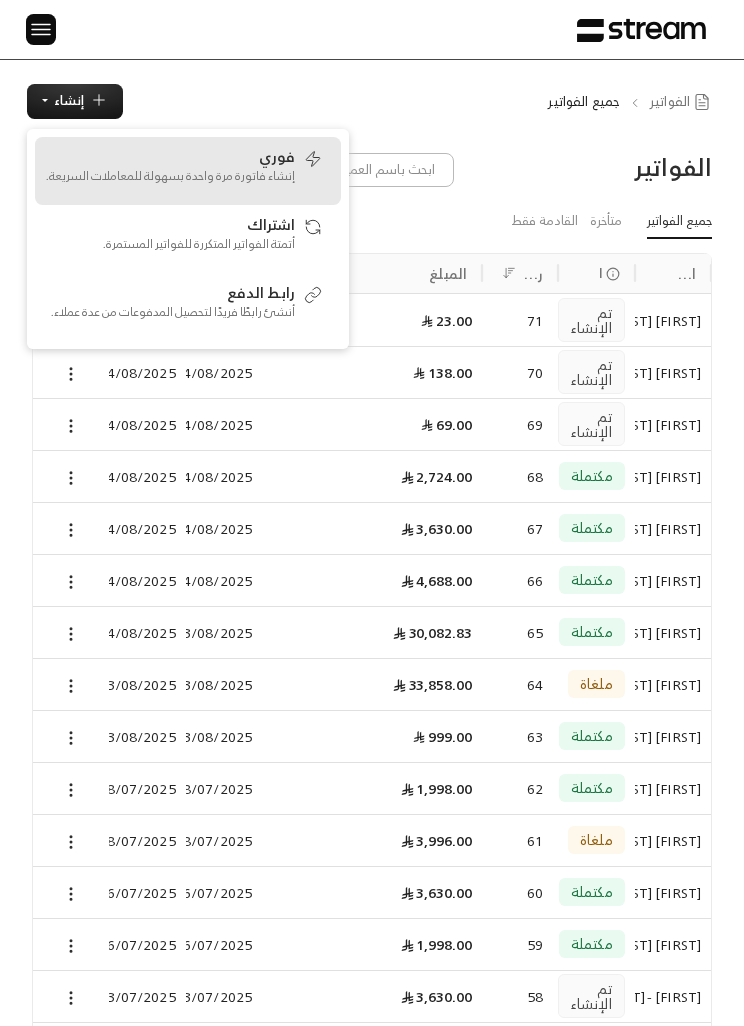 click on "إنشاء فاتورة مرة واحدة بسهولة للمعاملات السريعة." at bounding box center [170, 176] 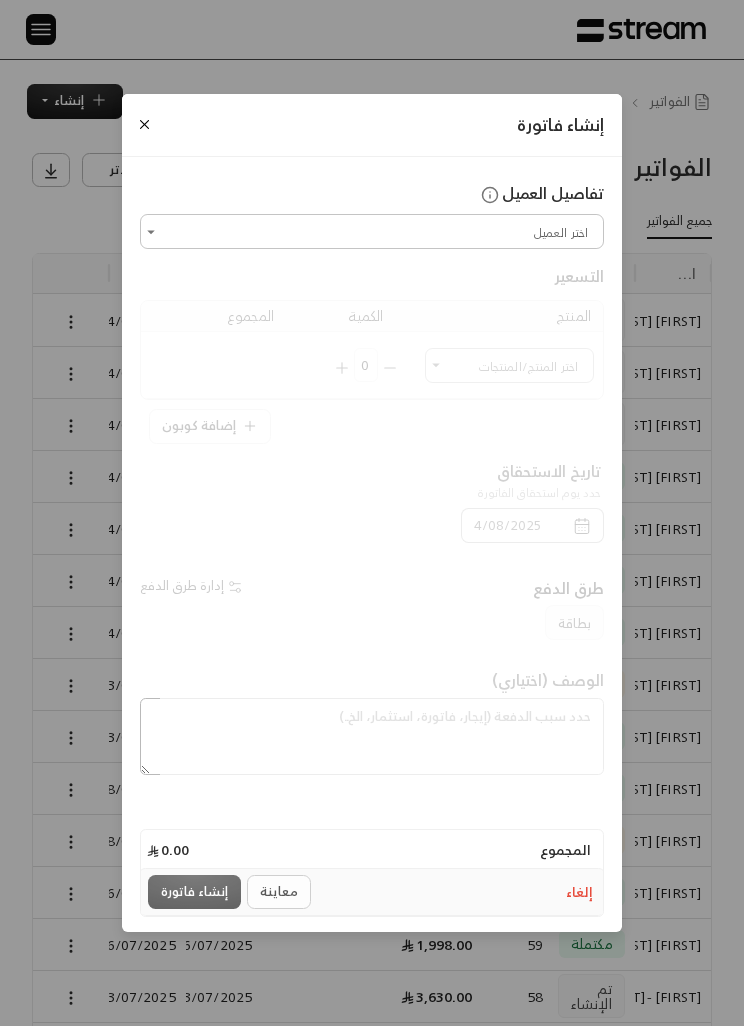 click on "اختر العميل" at bounding box center (372, 231) 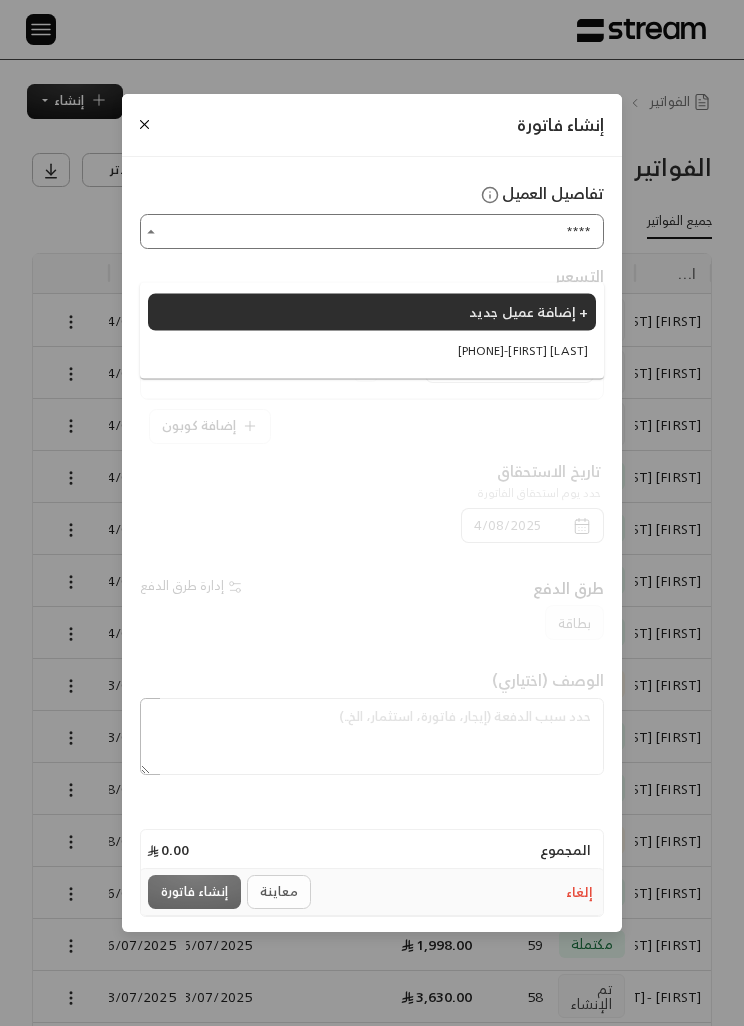 click on "[PHONE]  -  [FIRST] [LAST]" at bounding box center [523, 350] 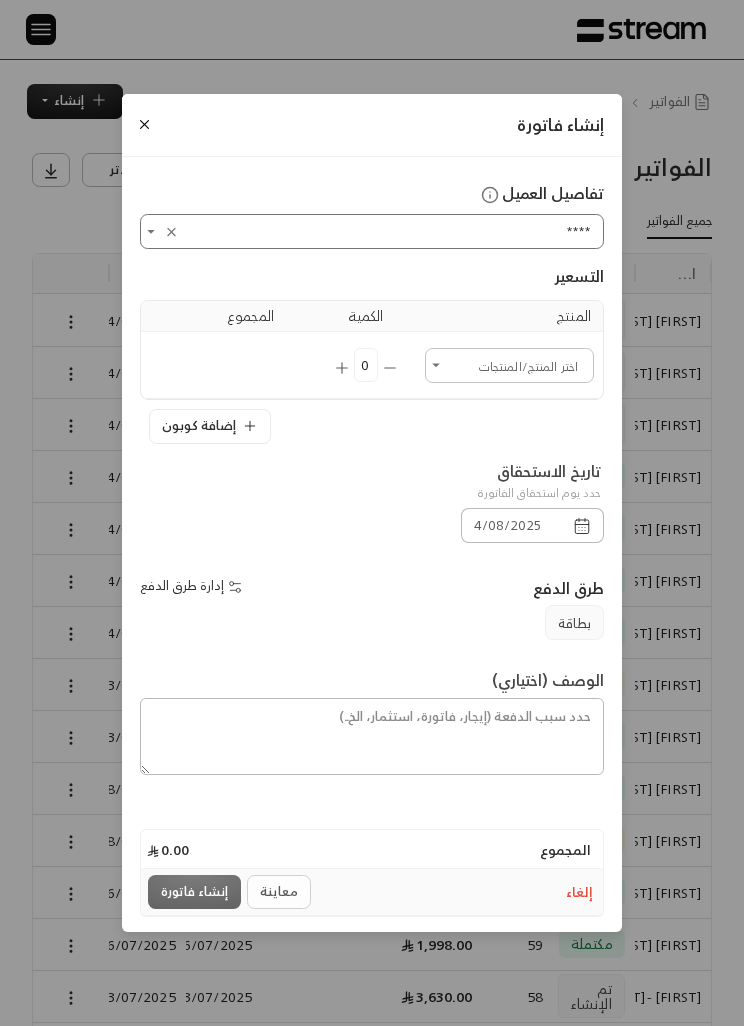 type on "**********" 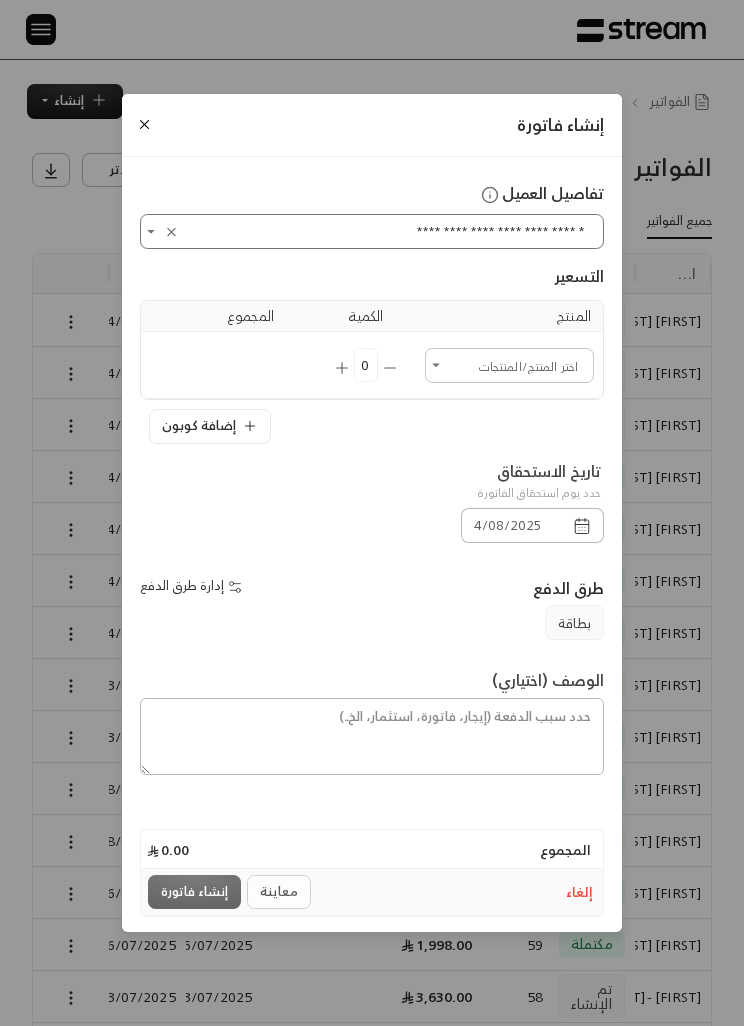 click on "اختر العميل" at bounding box center [509, 365] 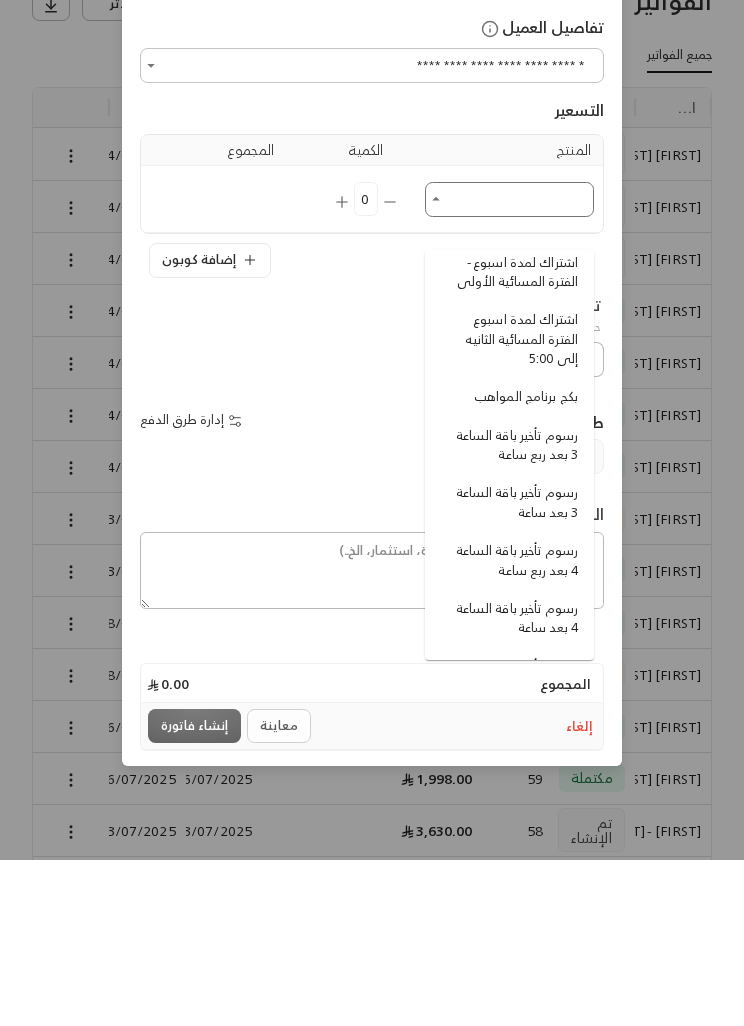 scroll, scrollTop: 702, scrollLeft: 0, axis: vertical 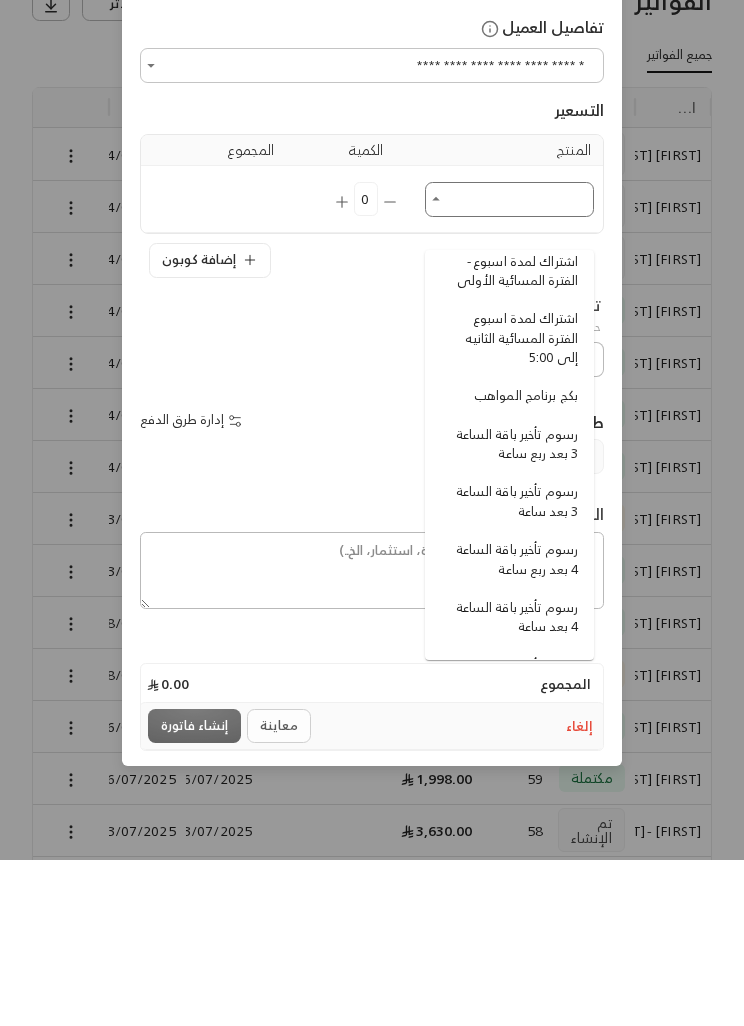 click on "رسوم تأخير باقة الساعة 4 بعد ربع ساعة" at bounding box center [512, 725] 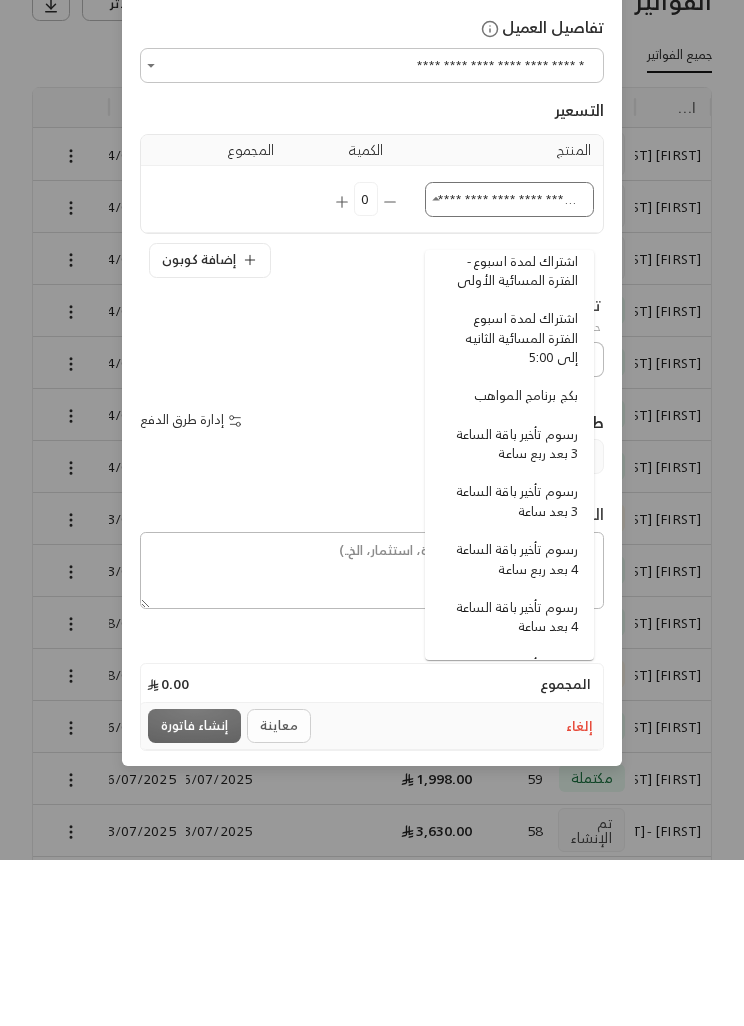 type 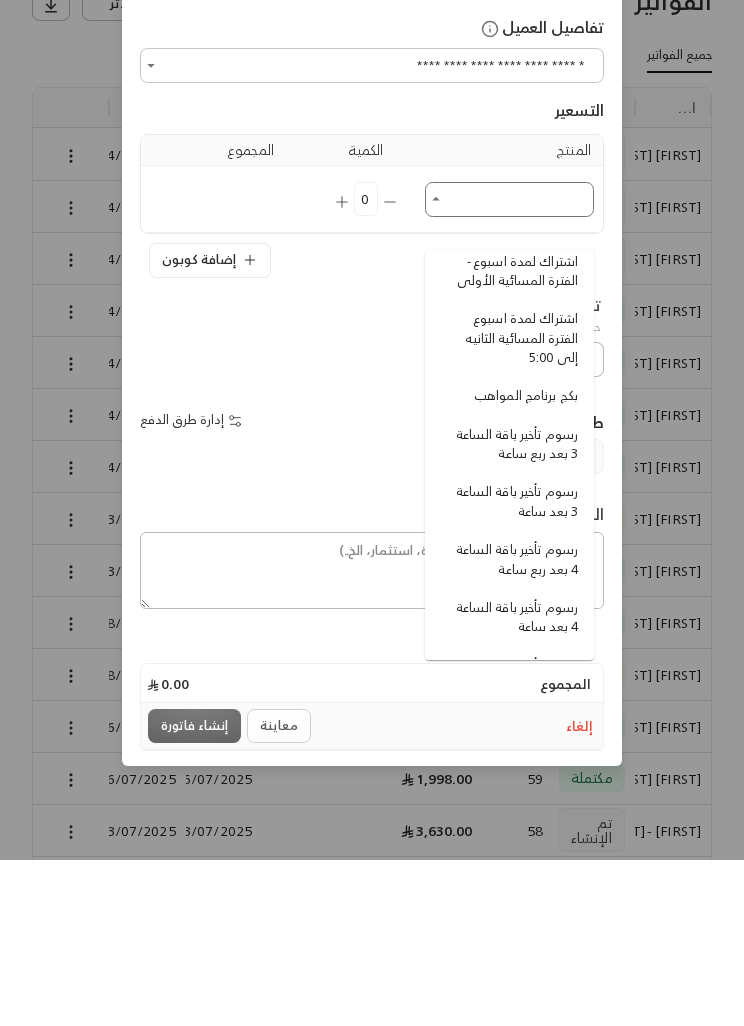 scroll, scrollTop: 166, scrollLeft: 0, axis: vertical 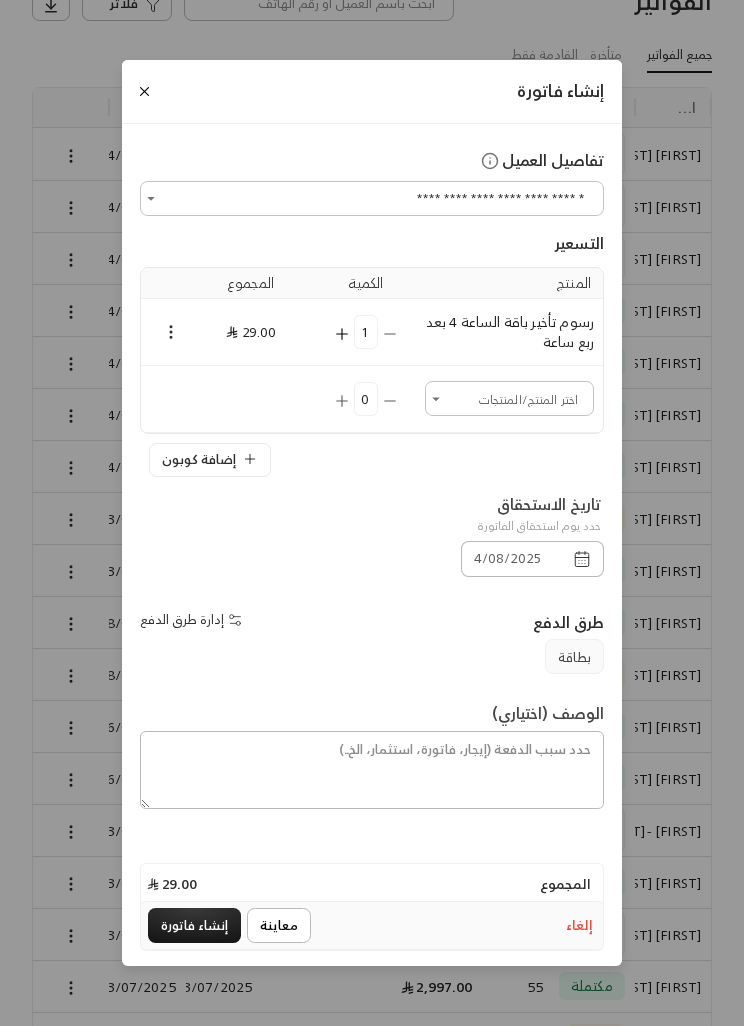 click on "إنشاء فاتورة" at bounding box center [194, 925] 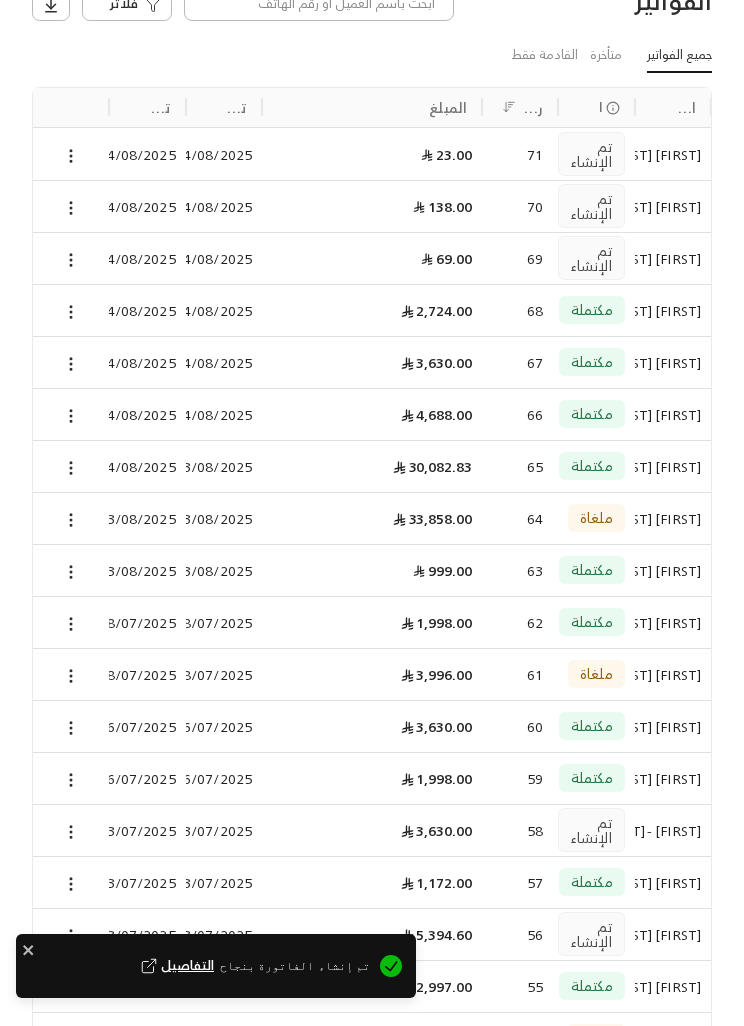 scroll, scrollTop: 0, scrollLeft: 0, axis: both 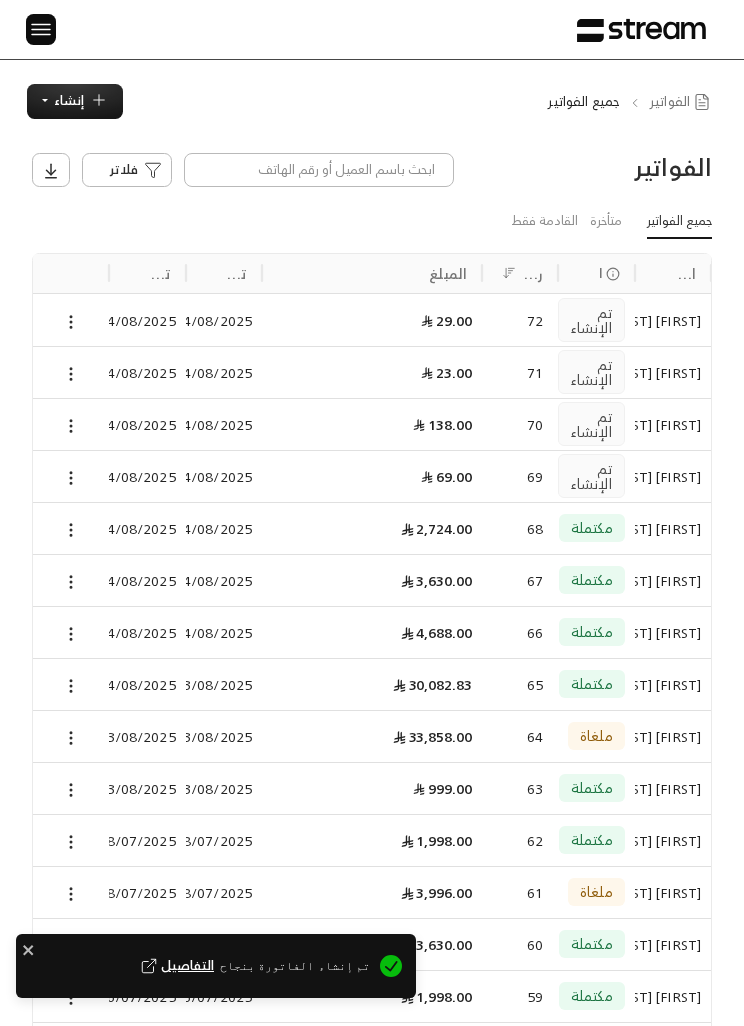 click on "الفواتير جميع الفواتير إنشاء   فوري إنشاء فاتورة مرة واحدة بسهولة للمعاملات السريعة. اشتراك أتمتة الفواتير المتكررة للفواتير المستمرة. رابط الدفع أنشئ رابطًا فريدًا لتحصيل المدفوعات من عدة عملاء. الفواتير فلاتر جميع الفواتير متأخرة القادمة فقط اسم العميل الحالة   رقم الفاتورة المبلغ تاريخ الإنشاء تاريخ التحديث عبدالرحمن الشطي  تم الإنشاء 72 29.00     4/08/2025 4/08/2025 يوسف النعيم  تم الإنشاء 71 23.00     4/08/2025 4/08/2025 تيم العبدالسلام  تم الإنشاء 70 138.00     4/08/2025 4/08/2025 سعود ال ثنيان  تم الإنشاء 69 69.00     4/08/2025 4/08/2025 هياء الجلال مكتملة 68 2,724.00     4/08/2025 4/08/2025 زينة بيطار مكتملة 67 3,630.00     66" at bounding box center [372, 872] 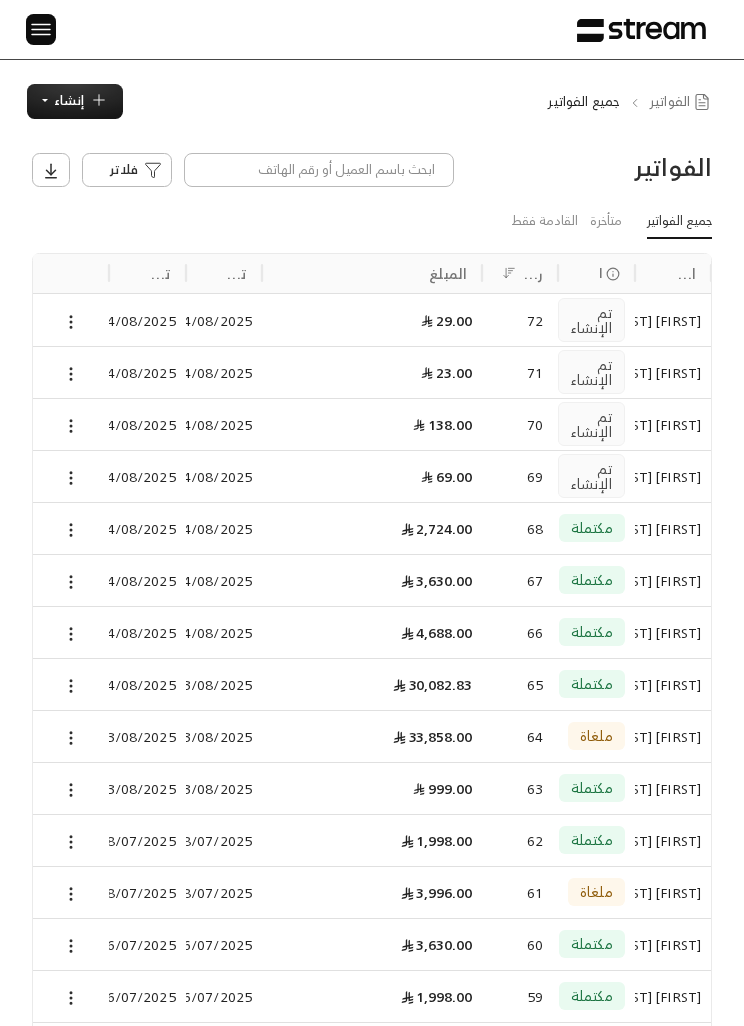 click on "إنشاء" at bounding box center (75, 101) 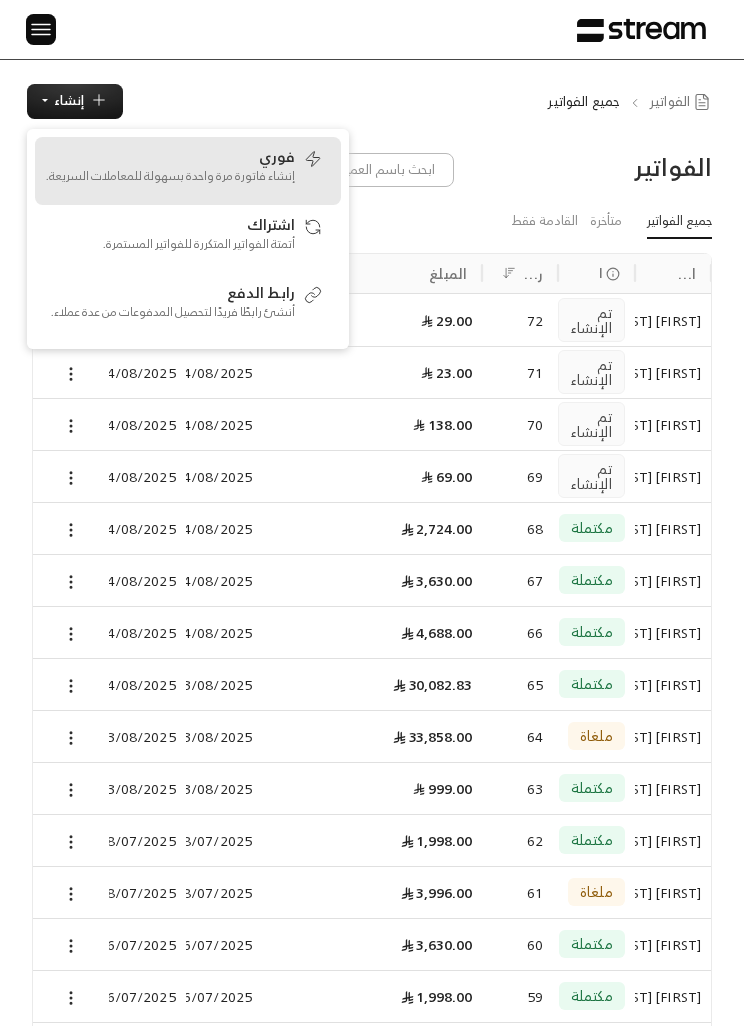 click on "إنشاء فاتورة مرة واحدة بسهولة للمعاملات السريعة." at bounding box center (170, 176) 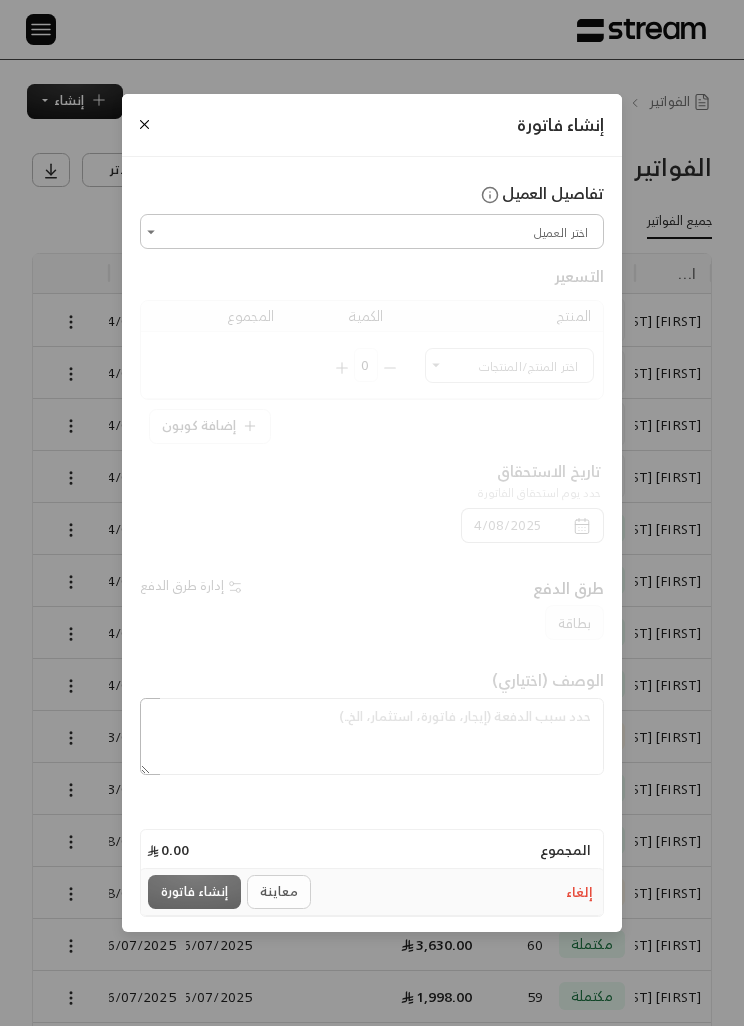 click on "اختر العميل" at bounding box center (372, 231) 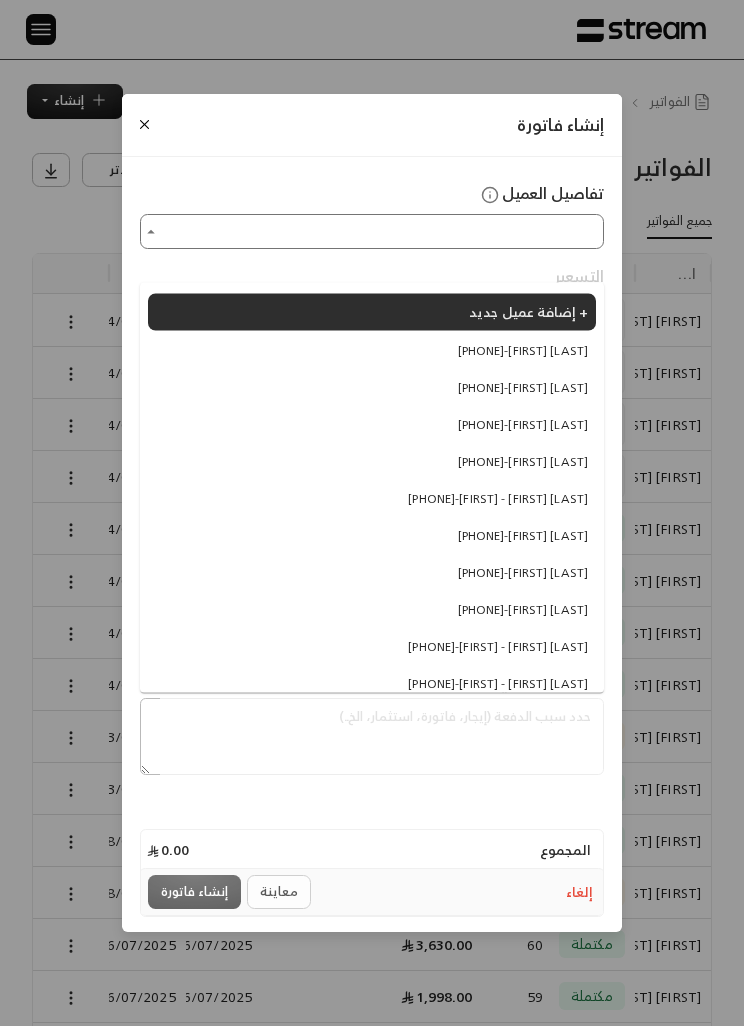 click on "إضافة عميل جديد +" at bounding box center (528, 311) 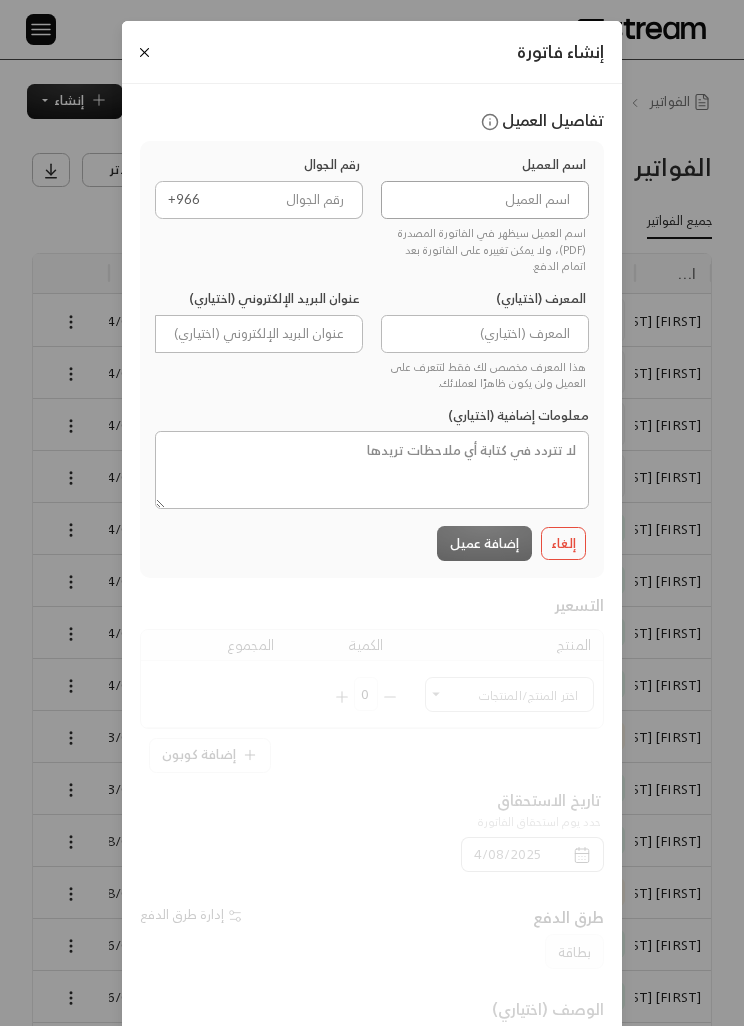 click at bounding box center [485, 200] 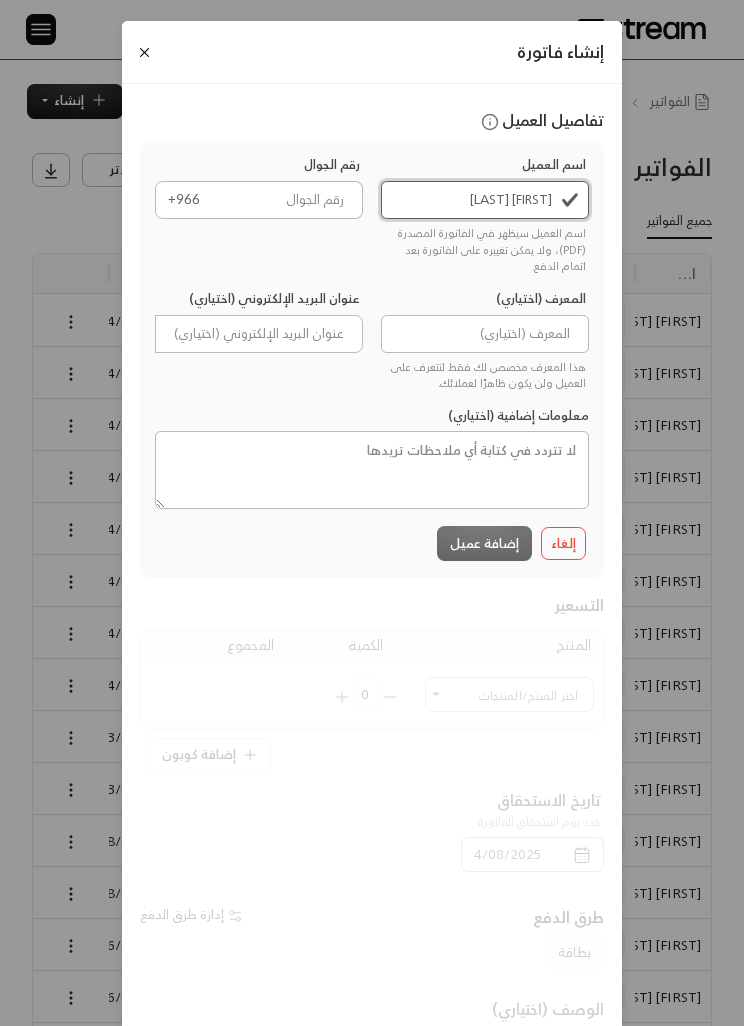 type on "[FIRST] [LAST]" 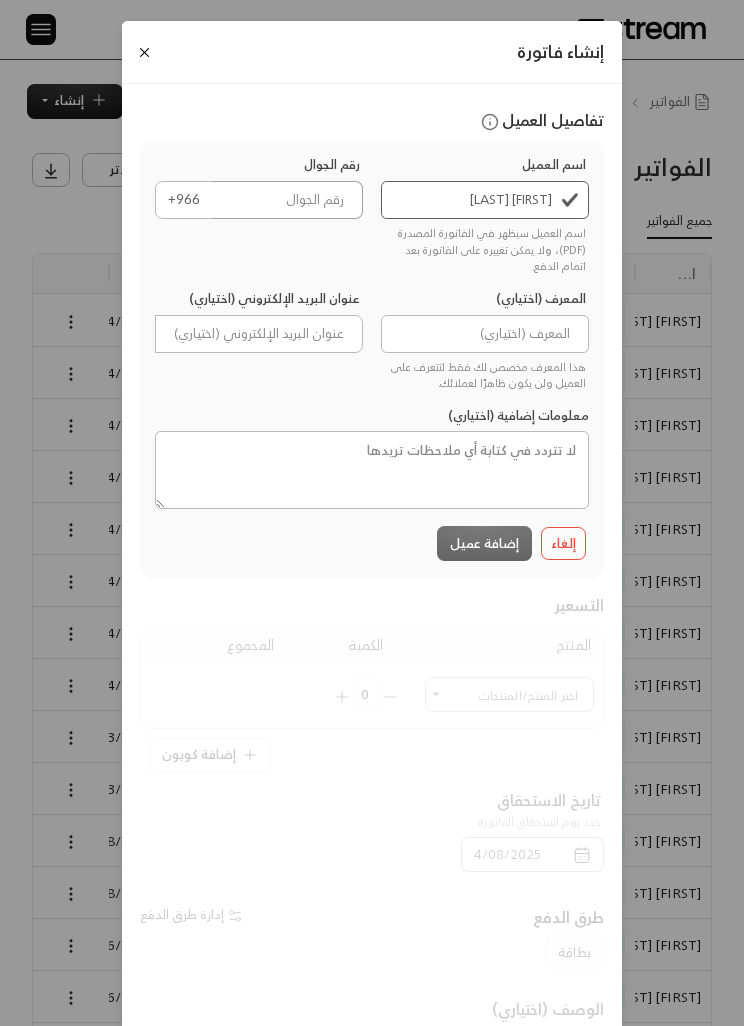 click at bounding box center [287, 200] 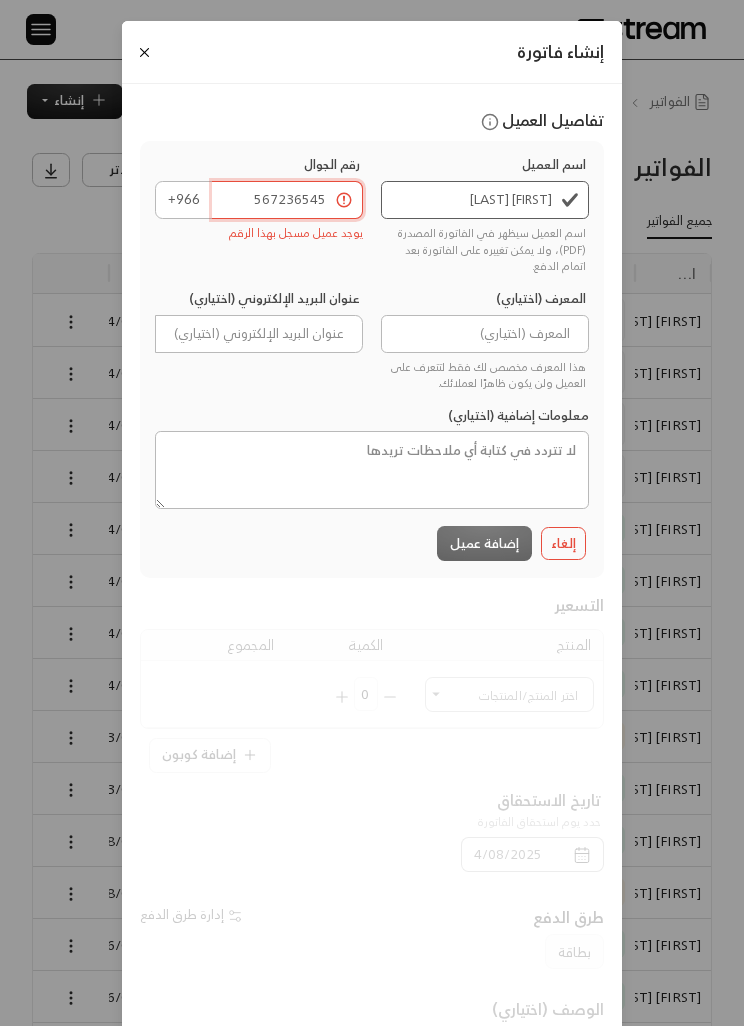 type on "567236545" 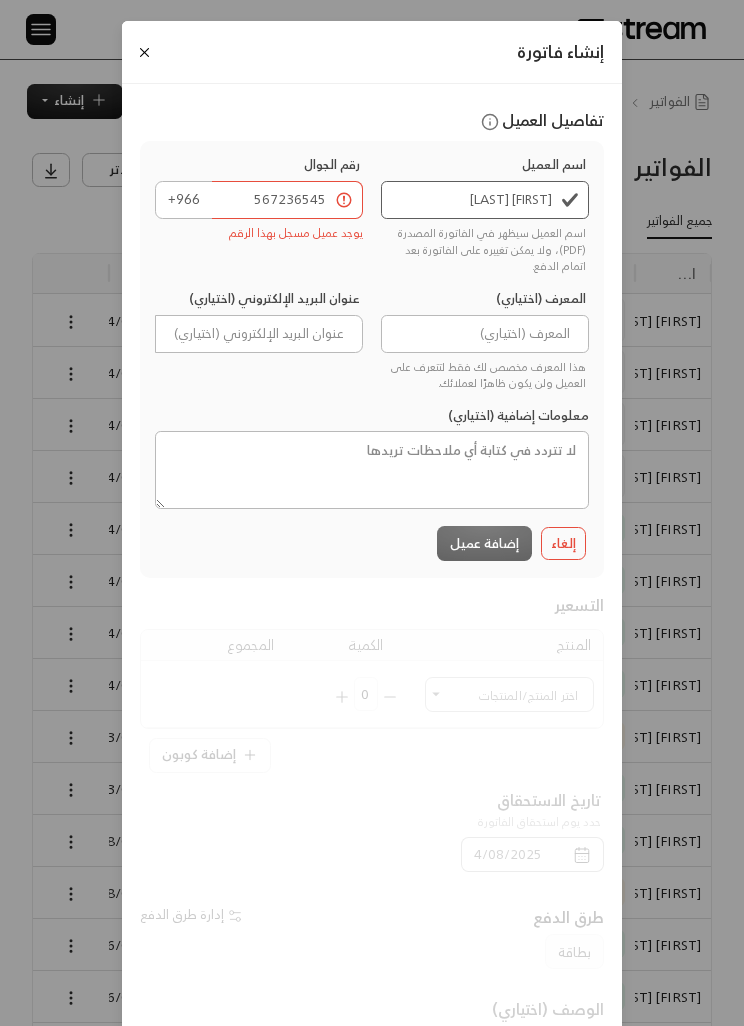 click on "إنشاء فاتورة تفاصيل العميل اسم العميل زينة بيطار اسم العميل سيظهر في الفاتورة المصدرة (PDF)، ولا يمكن تغييره على الفاتورة بعد اتمام الدفع. رقم الجوال +966 [PHONE] يوجد عميل مسجل بهذا الرقم المعرف (اختياري) هذا المعرف مخصص لك فقط لتتعرف على العميل ولن يكون ظاهرًا لعملائك. عنوان البريد الإلكتروني (اختياري) معلومات إضافية (اختياري) إلغاء إضافة عميل التسعير المنتج الكمية المجموع
اختر المنتج/المنتجات اختر المنتج/المنتجات 0 إضافة كوبون تاريخ الاستحقاق حدد يوم استحقاق الفاتورة 4/08/2025 طرق الدفع إدارة طرق الدفع بطاقة   الوصف (اختياري) المجموع 0.00   إلغاء معاينة إنشاء فاتورة" at bounding box center (372, 513) 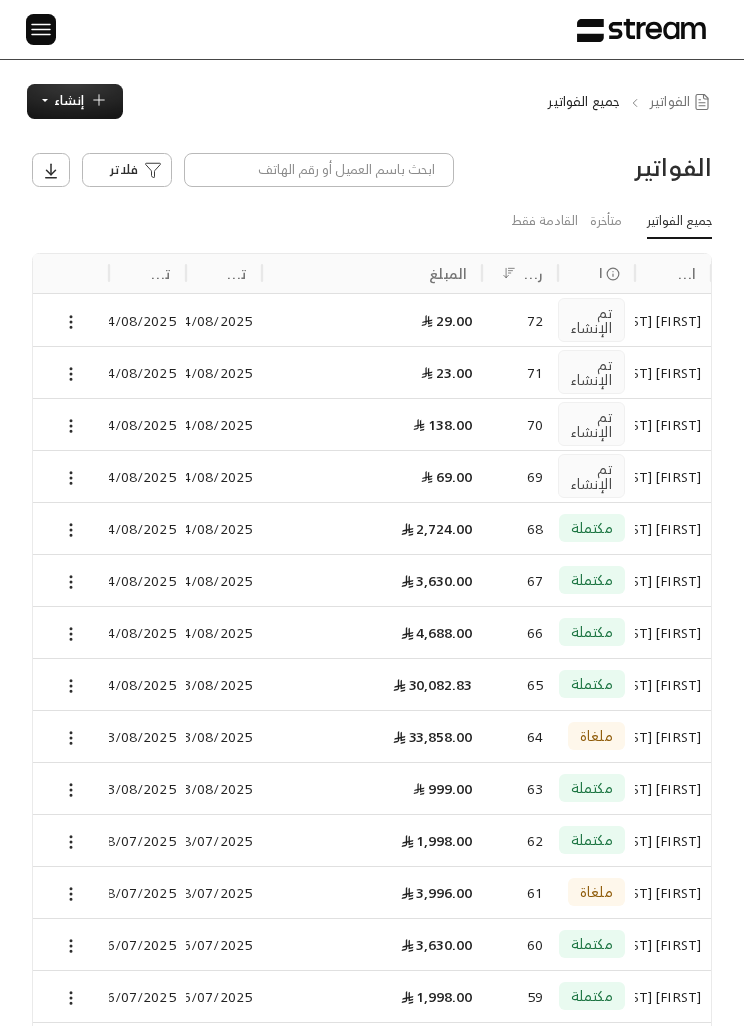 click on "الرئيسية لوحة المعلومات الفواتير الاشتراكات روابط الدفع العملاء التسويات كتالوج المنتجات الكوبونات الإعدادات   مركز احتواء لضيافة الأطفال .     [EMAIL]" at bounding box center (372, 29) 